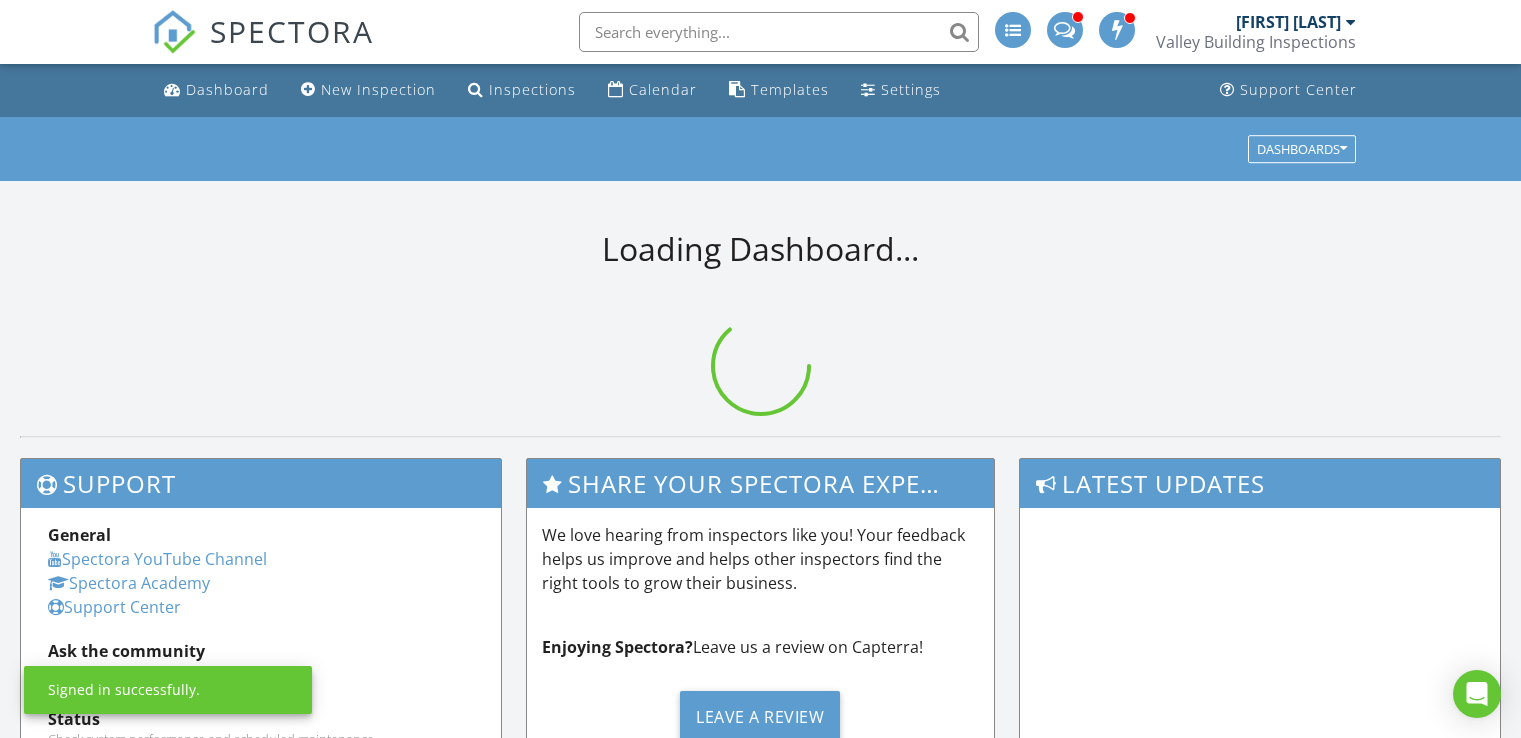 scroll, scrollTop: 0, scrollLeft: 0, axis: both 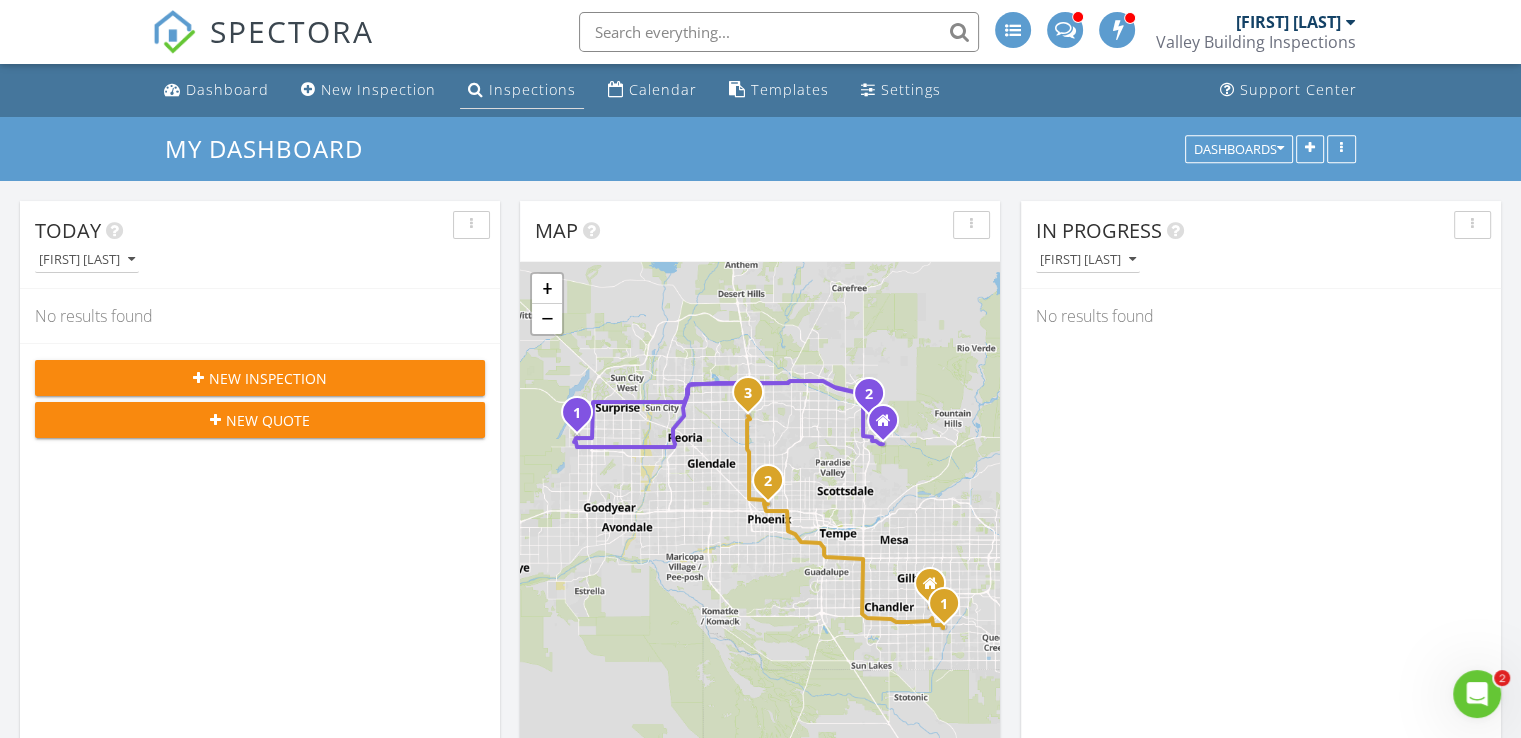 click on "Inspections" at bounding box center (532, 89) 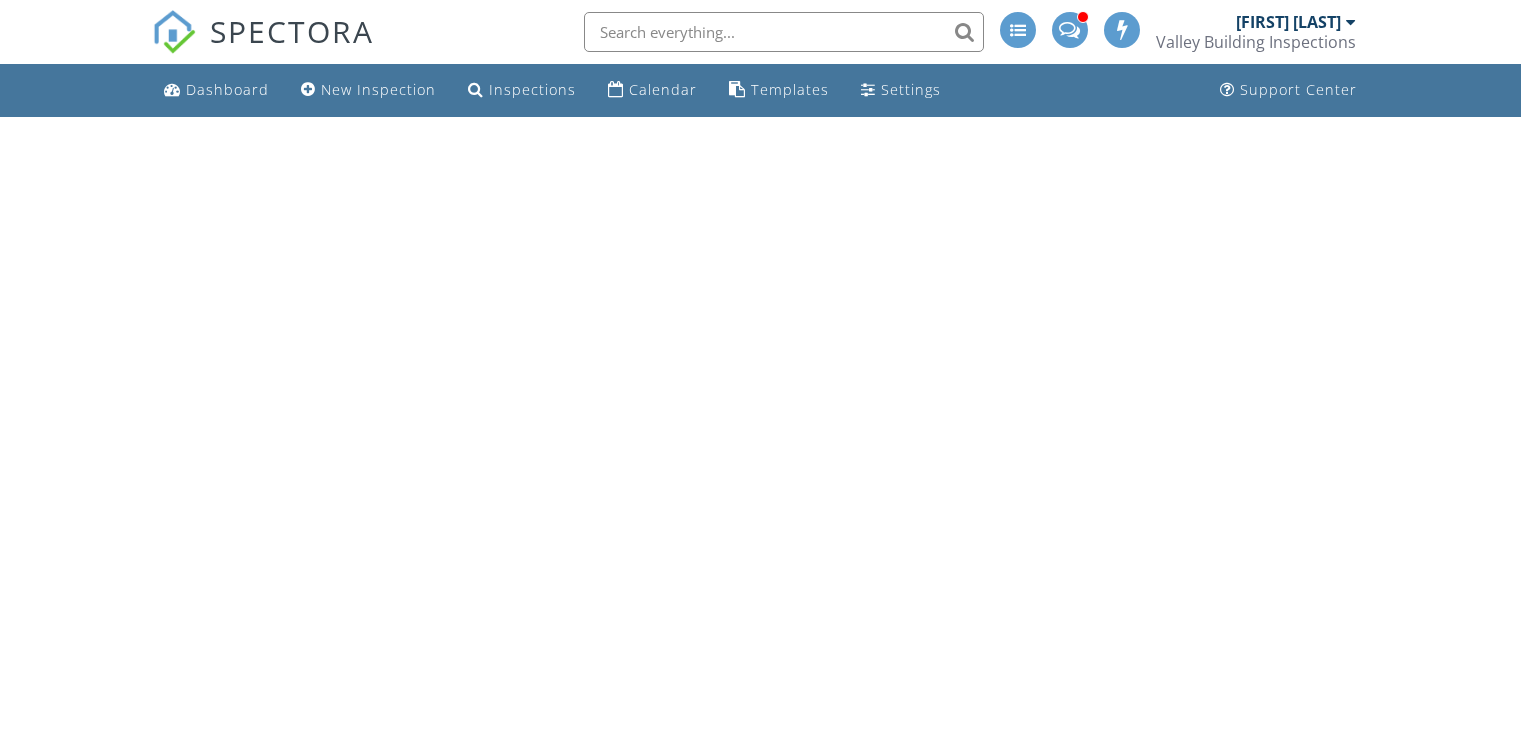scroll, scrollTop: 0, scrollLeft: 0, axis: both 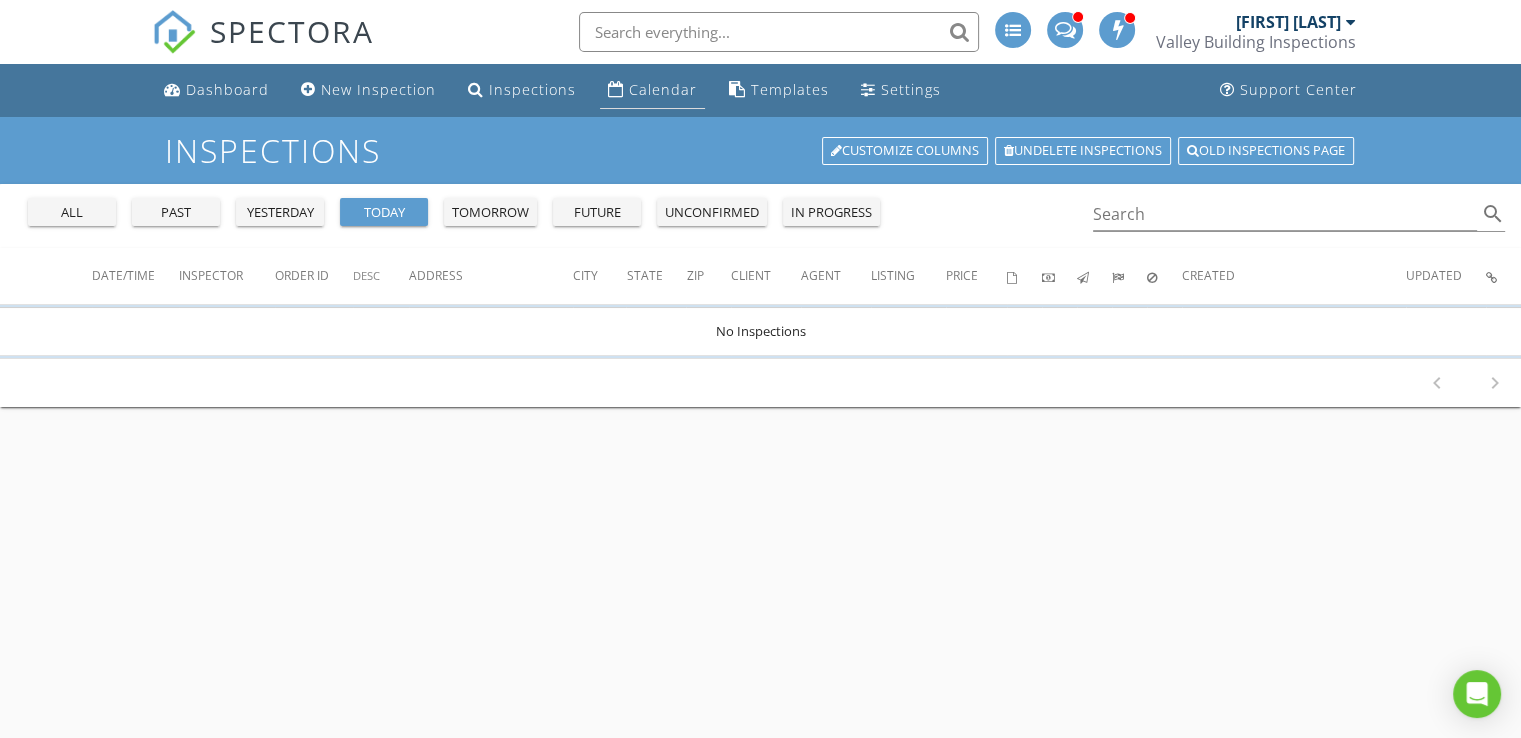 click on "Calendar" at bounding box center (663, 89) 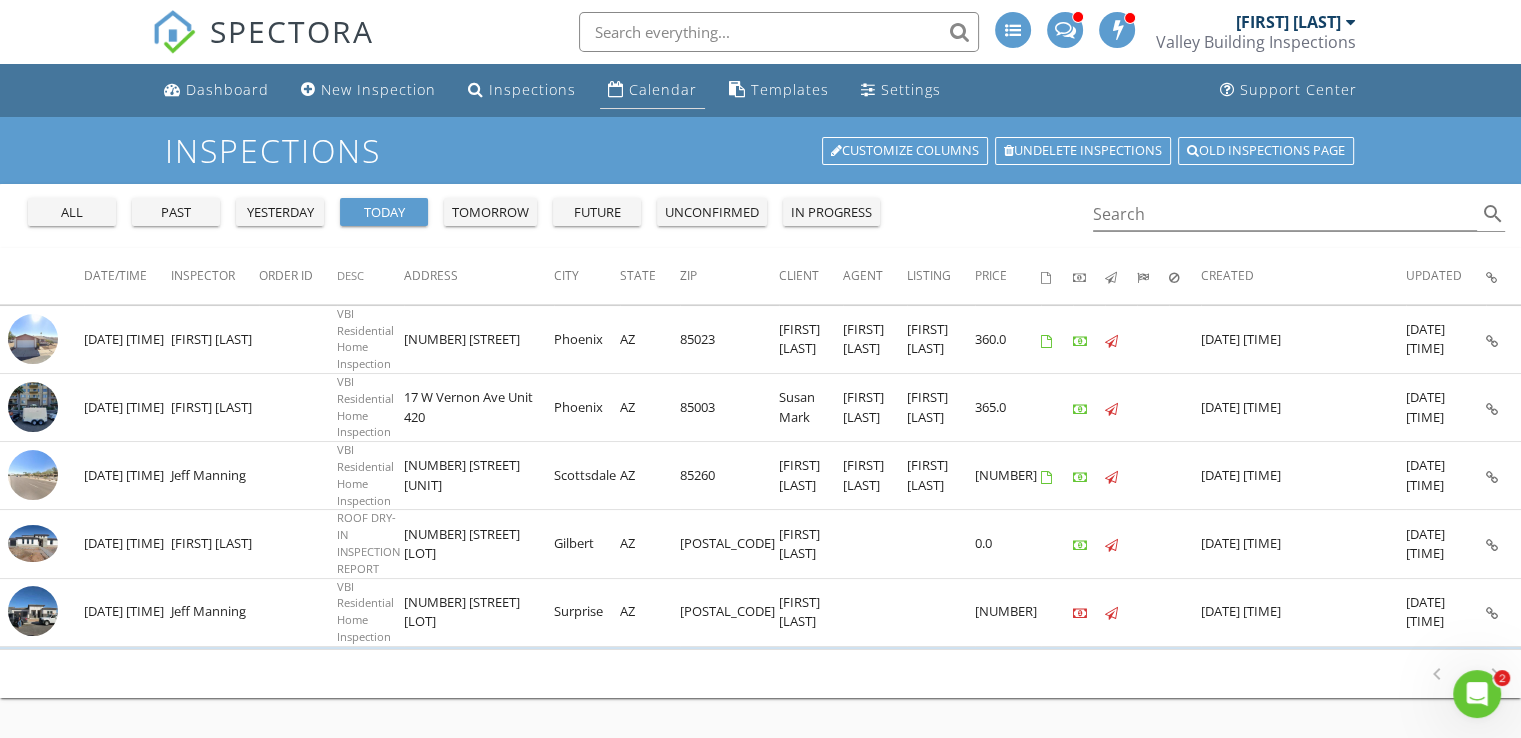 scroll, scrollTop: 0, scrollLeft: 0, axis: both 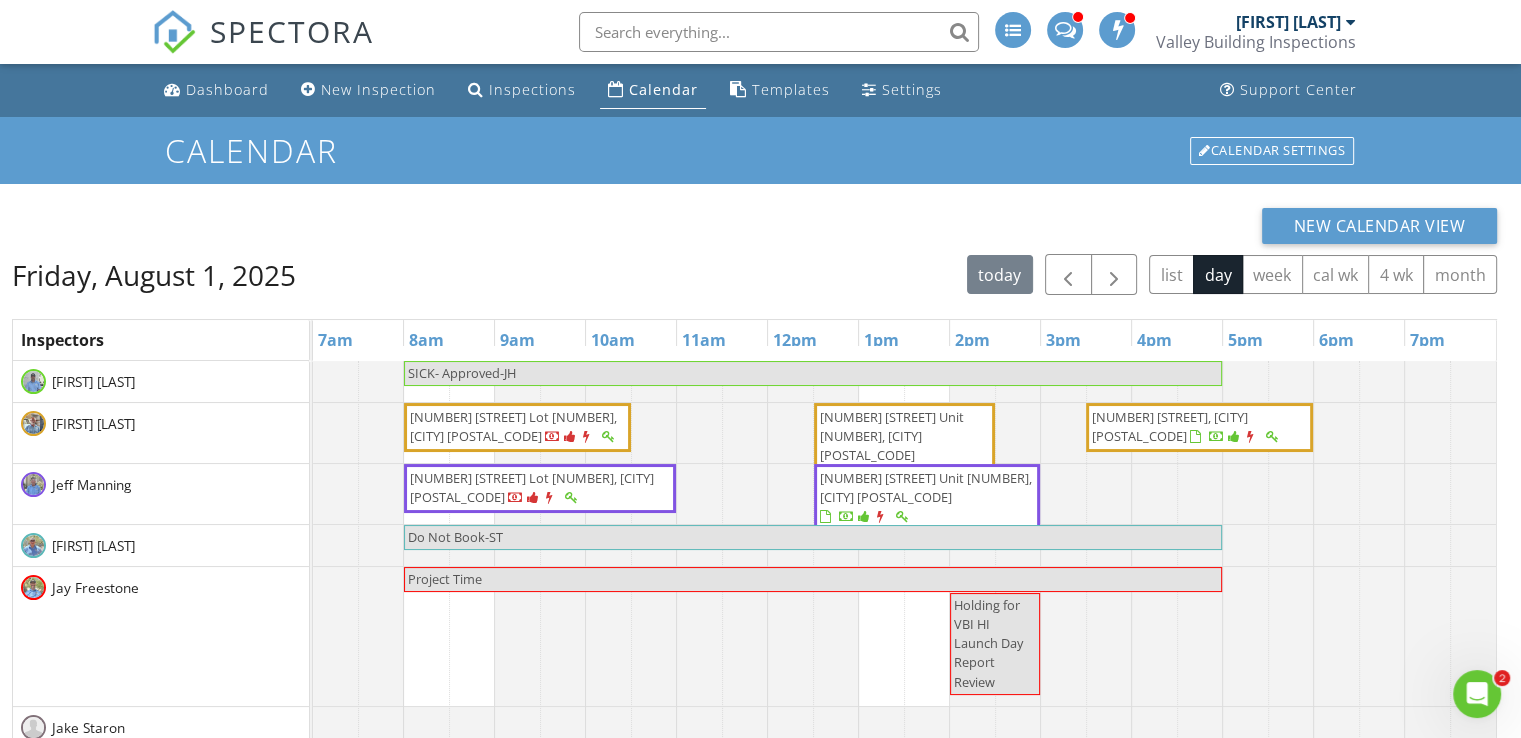 click on "[FIRST] [LAST]" at bounding box center (1288, 22) 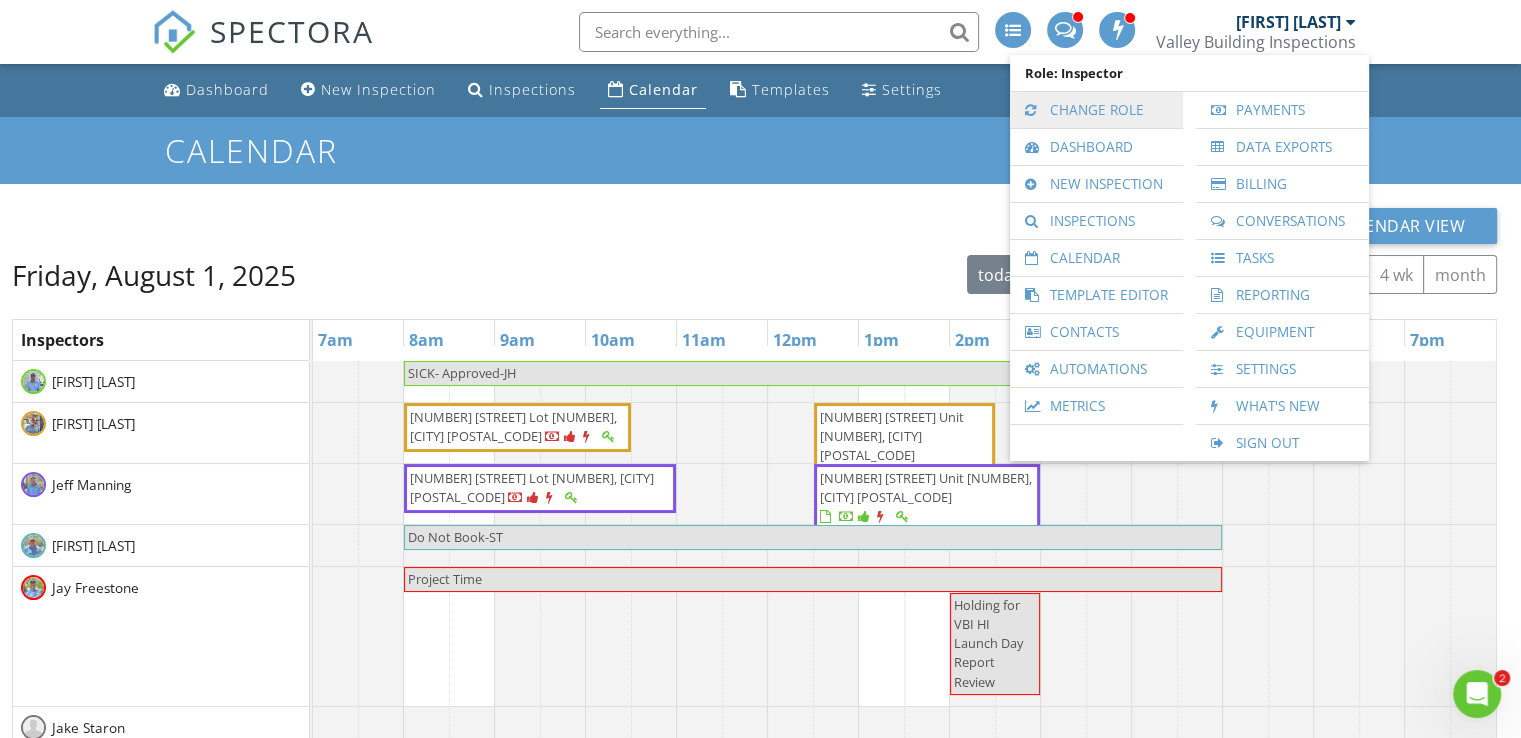 click on "Change Role" at bounding box center [1096, 110] 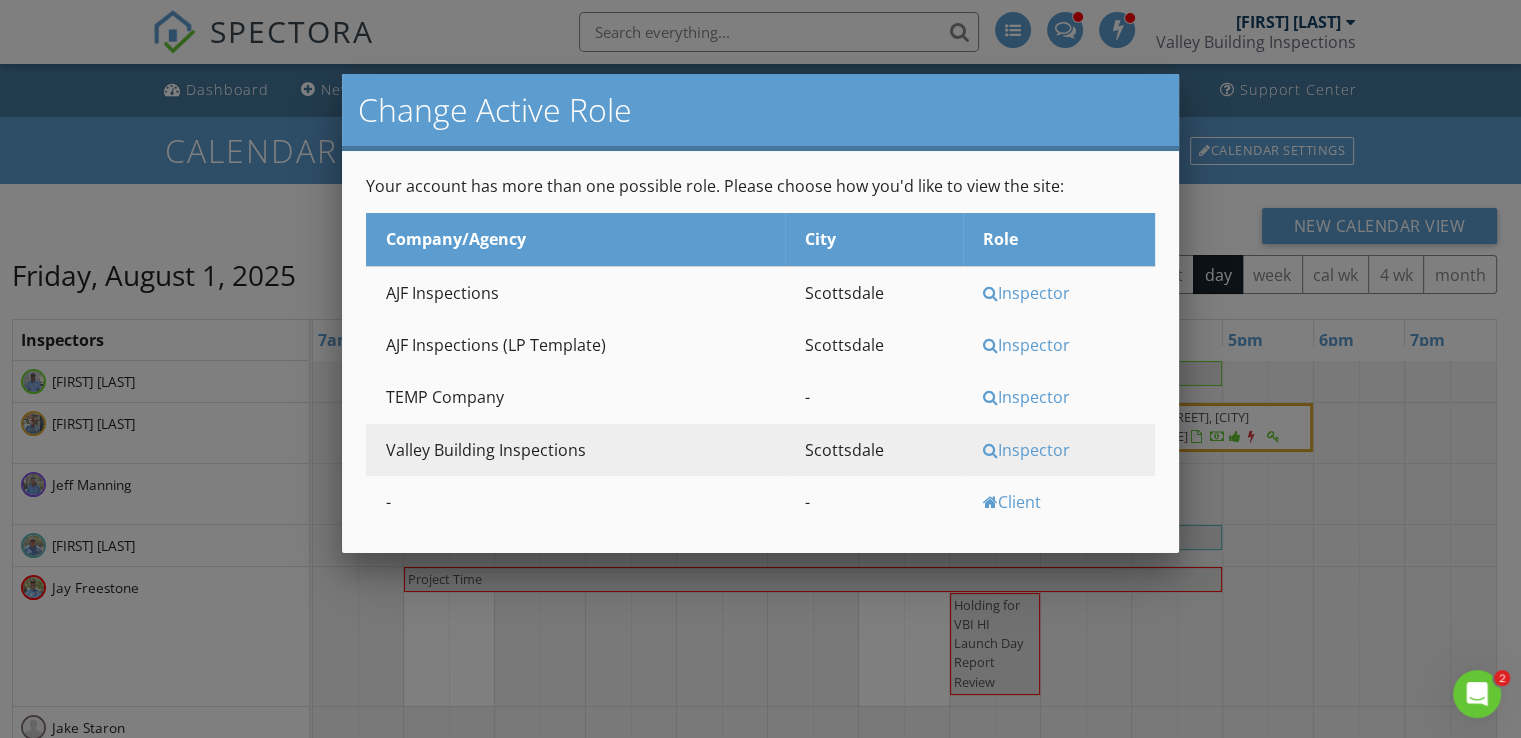 click on "Inspector" at bounding box center [1066, 293] 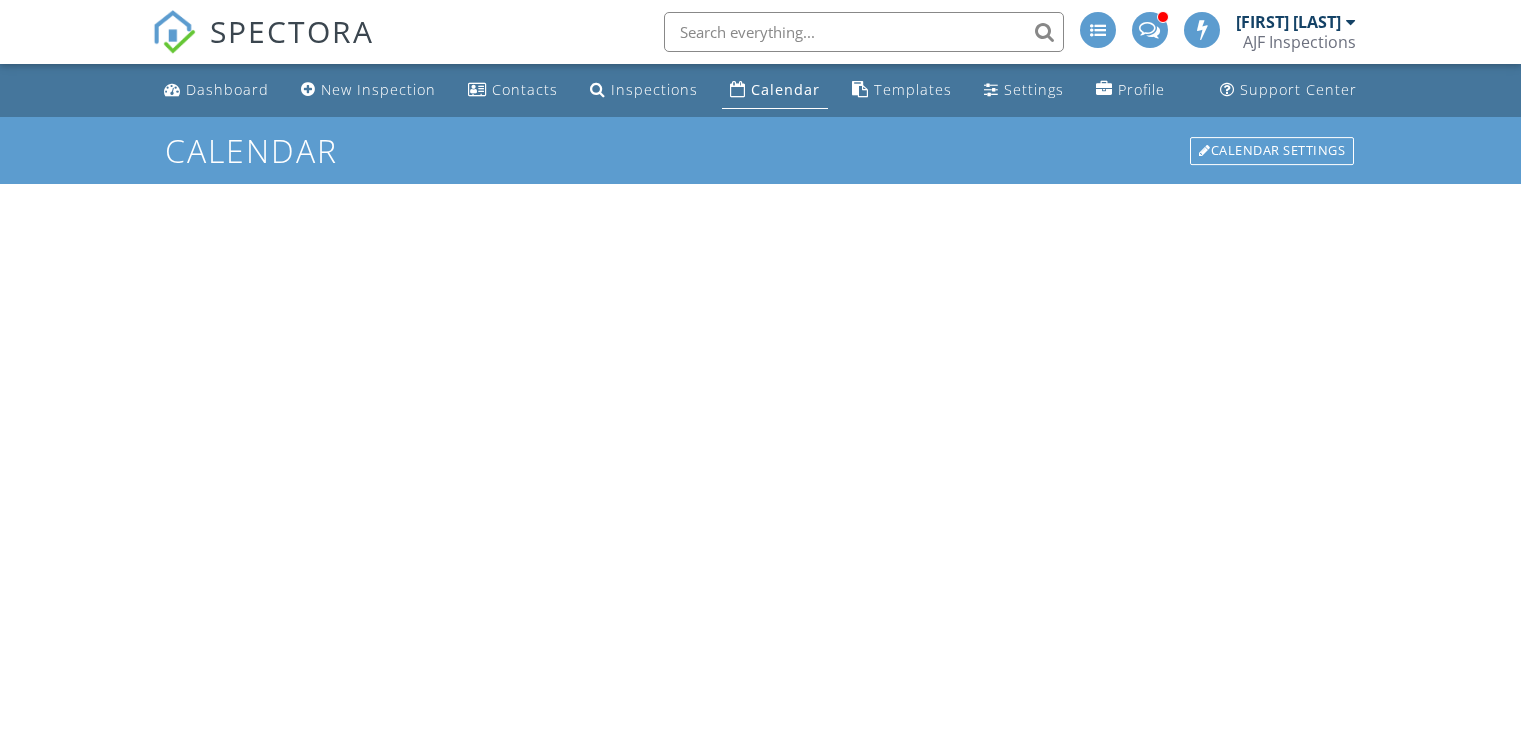 scroll, scrollTop: 0, scrollLeft: 0, axis: both 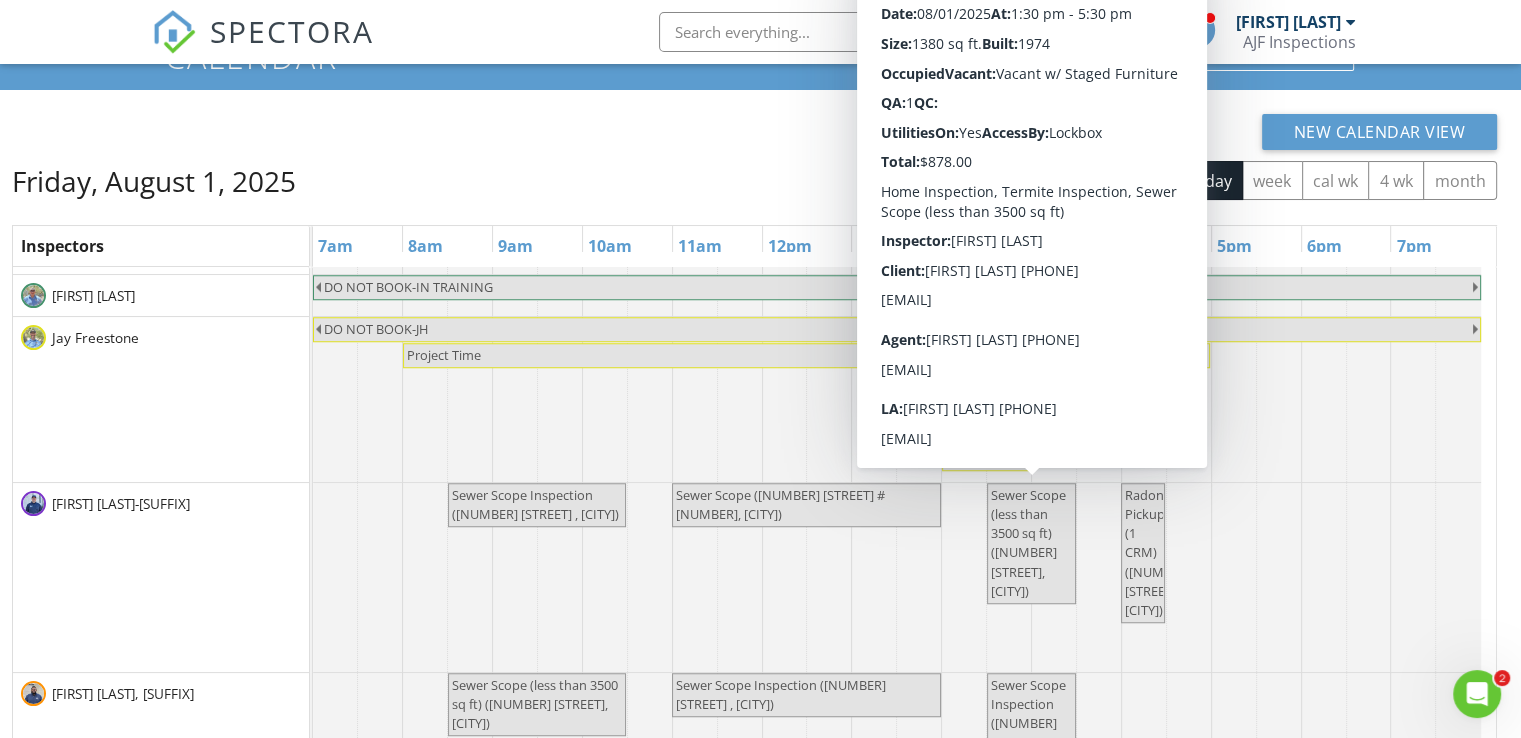 click on "Sewer Scope (less than 3500 sq ft) ([NUMBER] [STREET], [CITY])" at bounding box center (1031, 543) 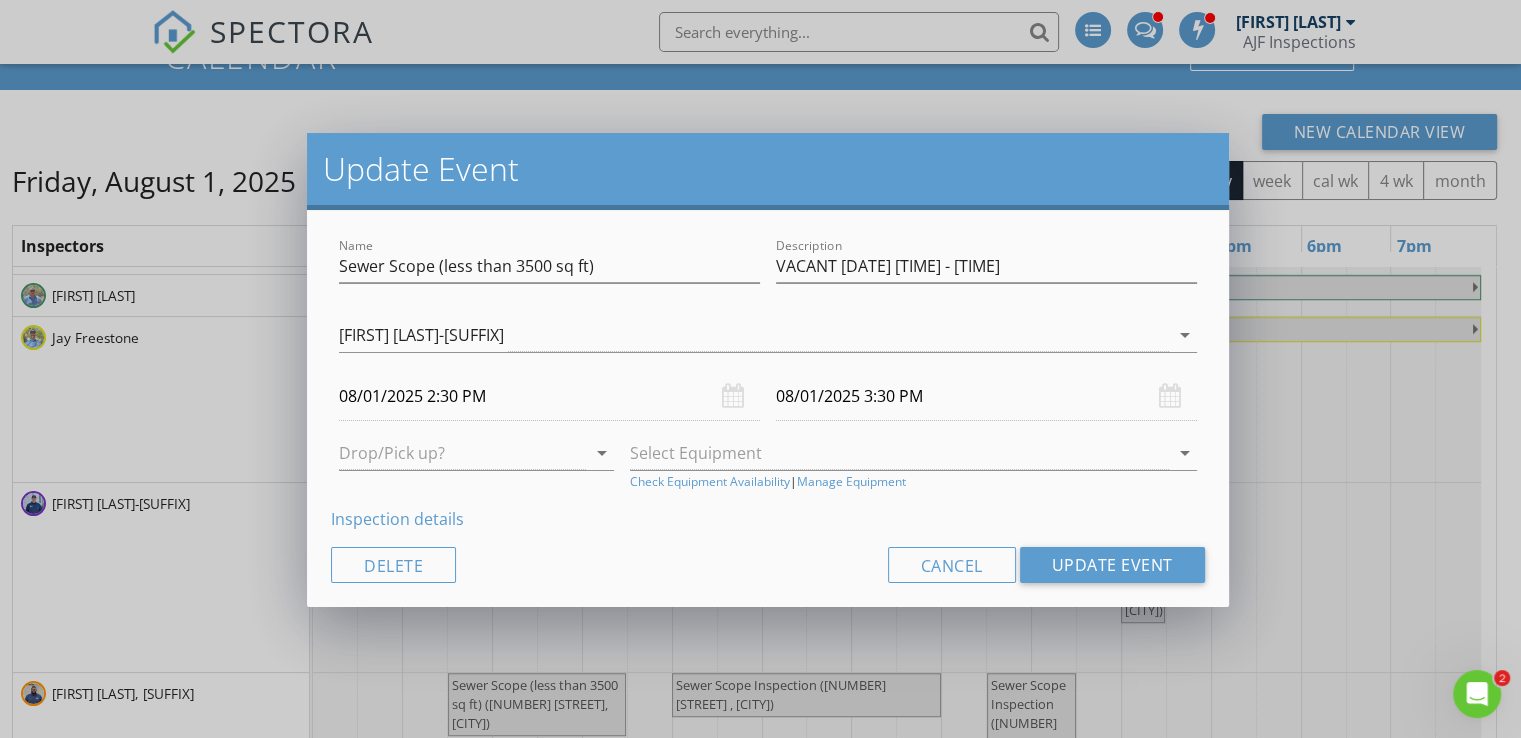 click on "Inspection details" at bounding box center [397, 519] 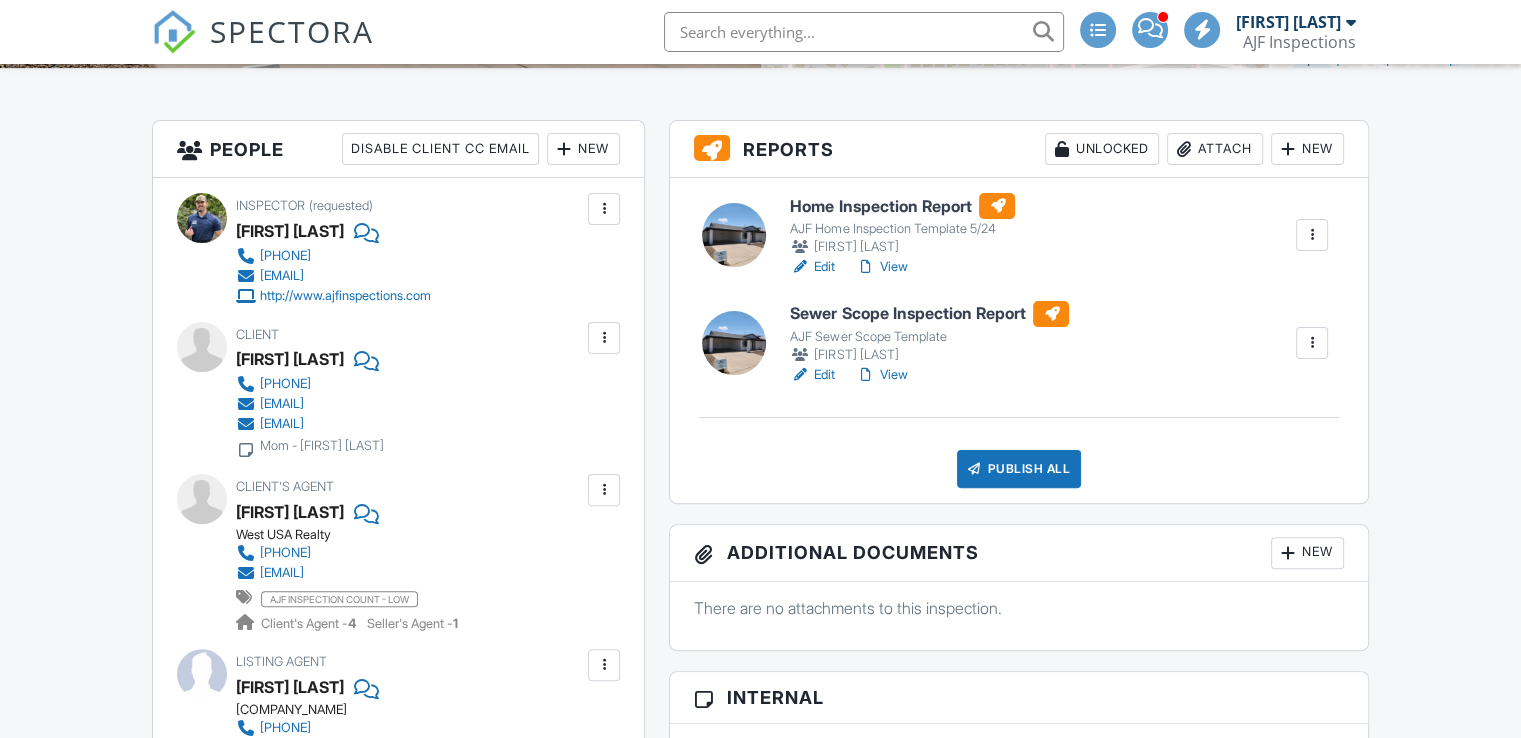 scroll, scrollTop: 1115, scrollLeft: 0, axis: vertical 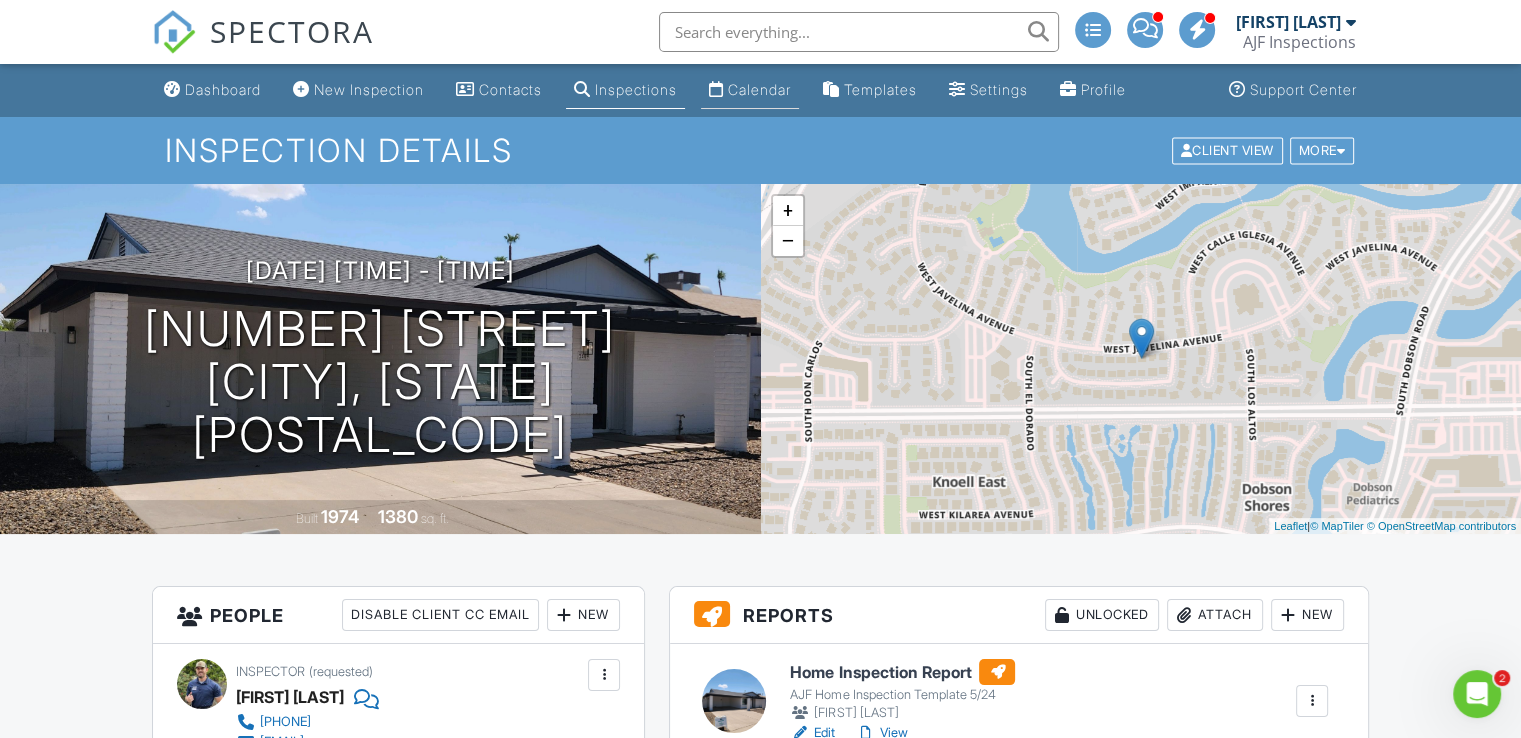 click on "Calendar" at bounding box center (759, 89) 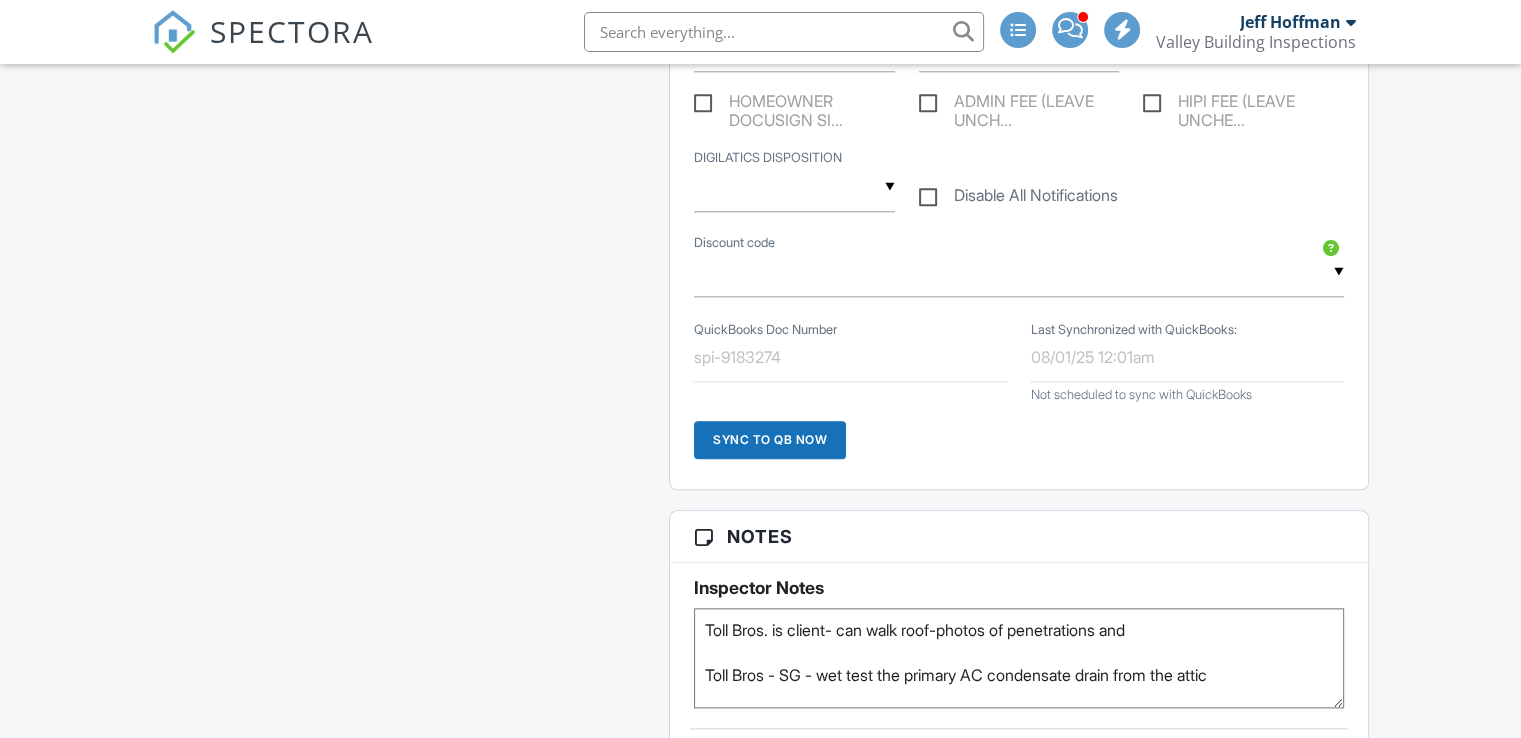 scroll, scrollTop: 2301, scrollLeft: 0, axis: vertical 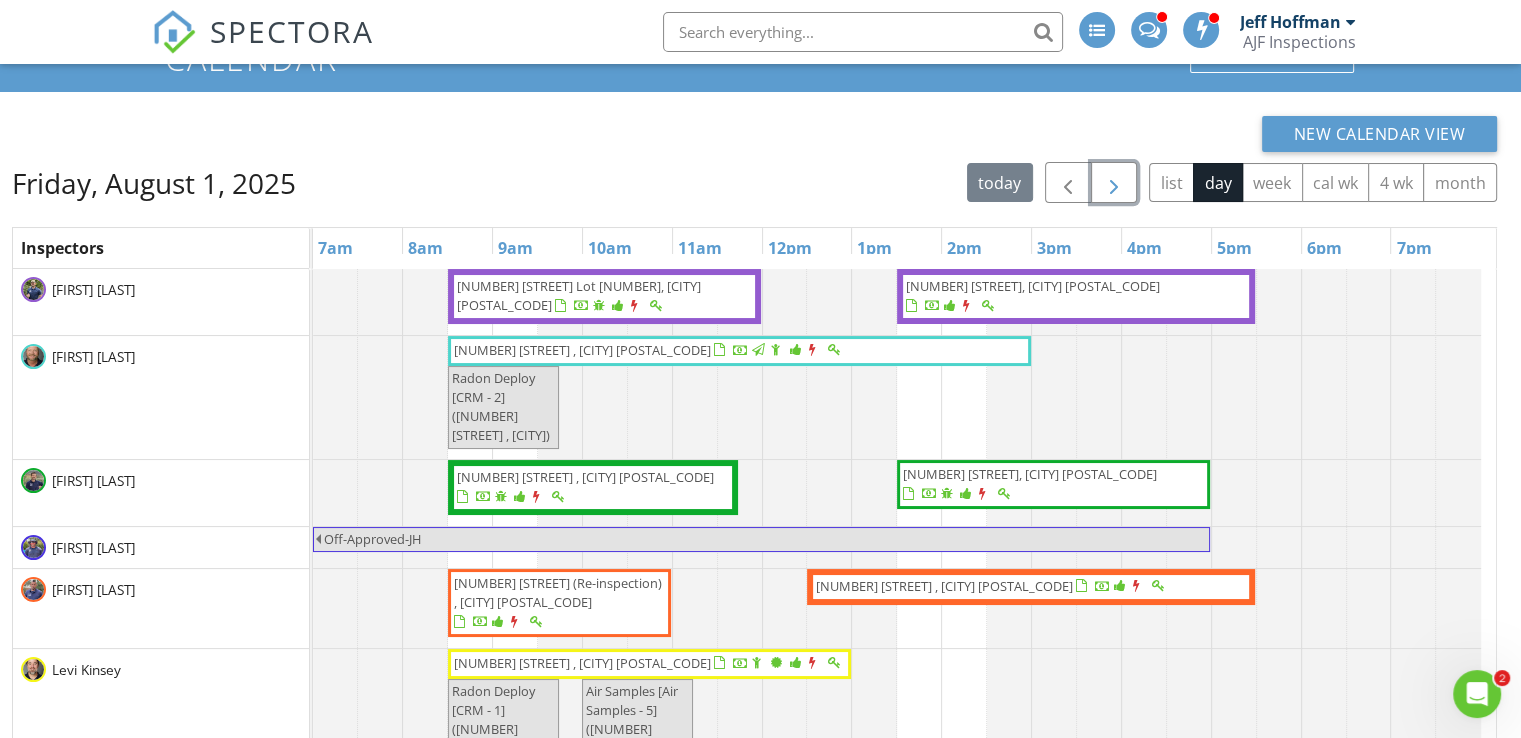 click at bounding box center [1114, 183] 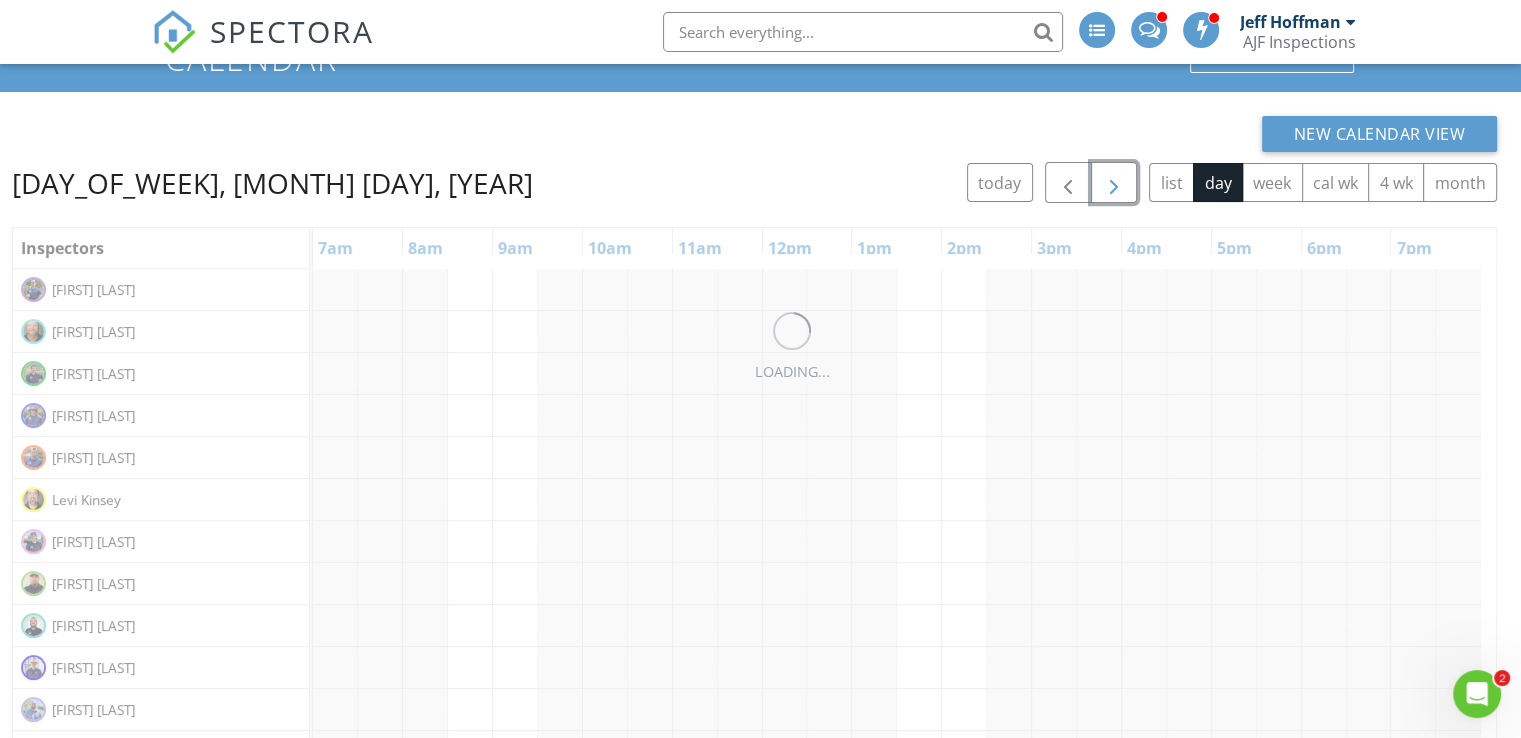 click at bounding box center (1114, 183) 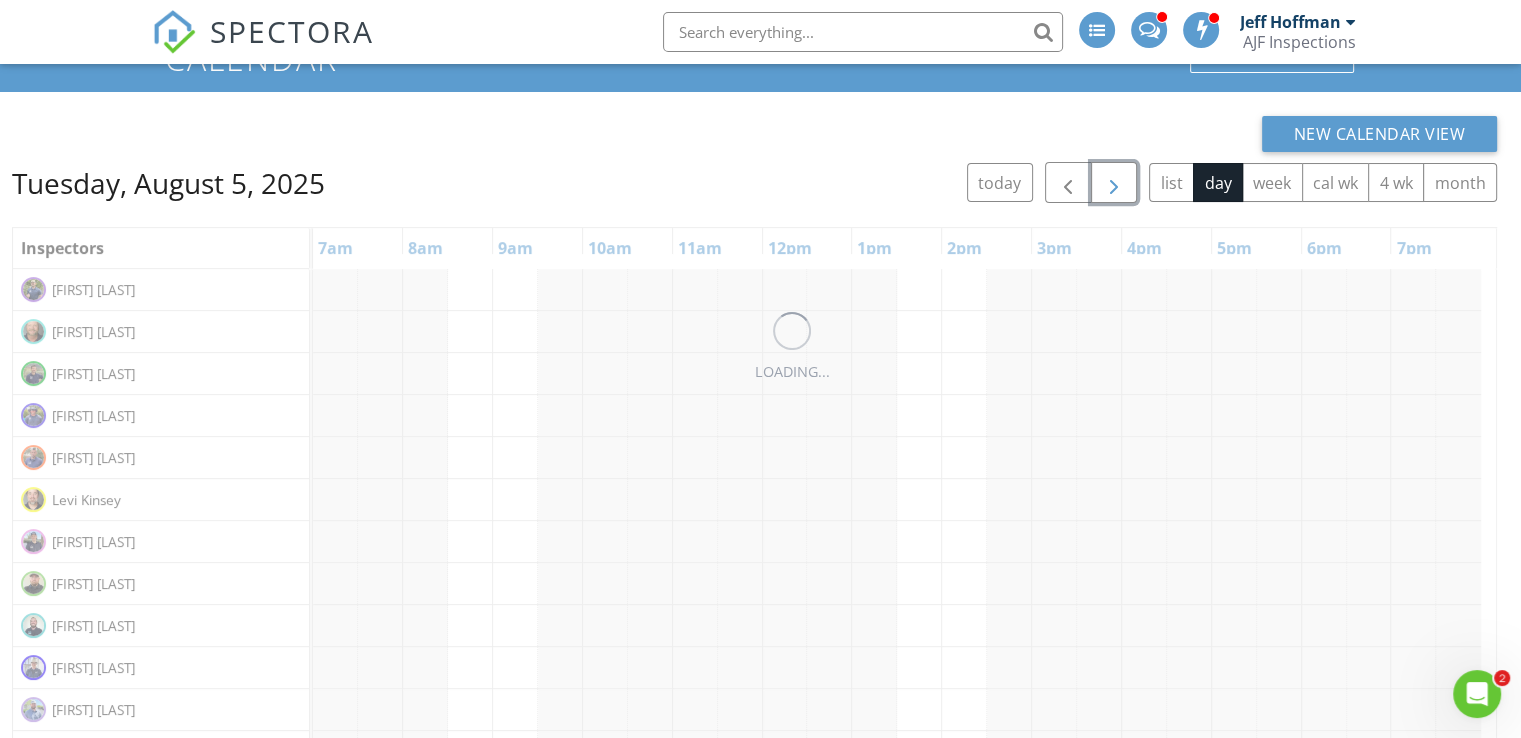 click at bounding box center (1114, 183) 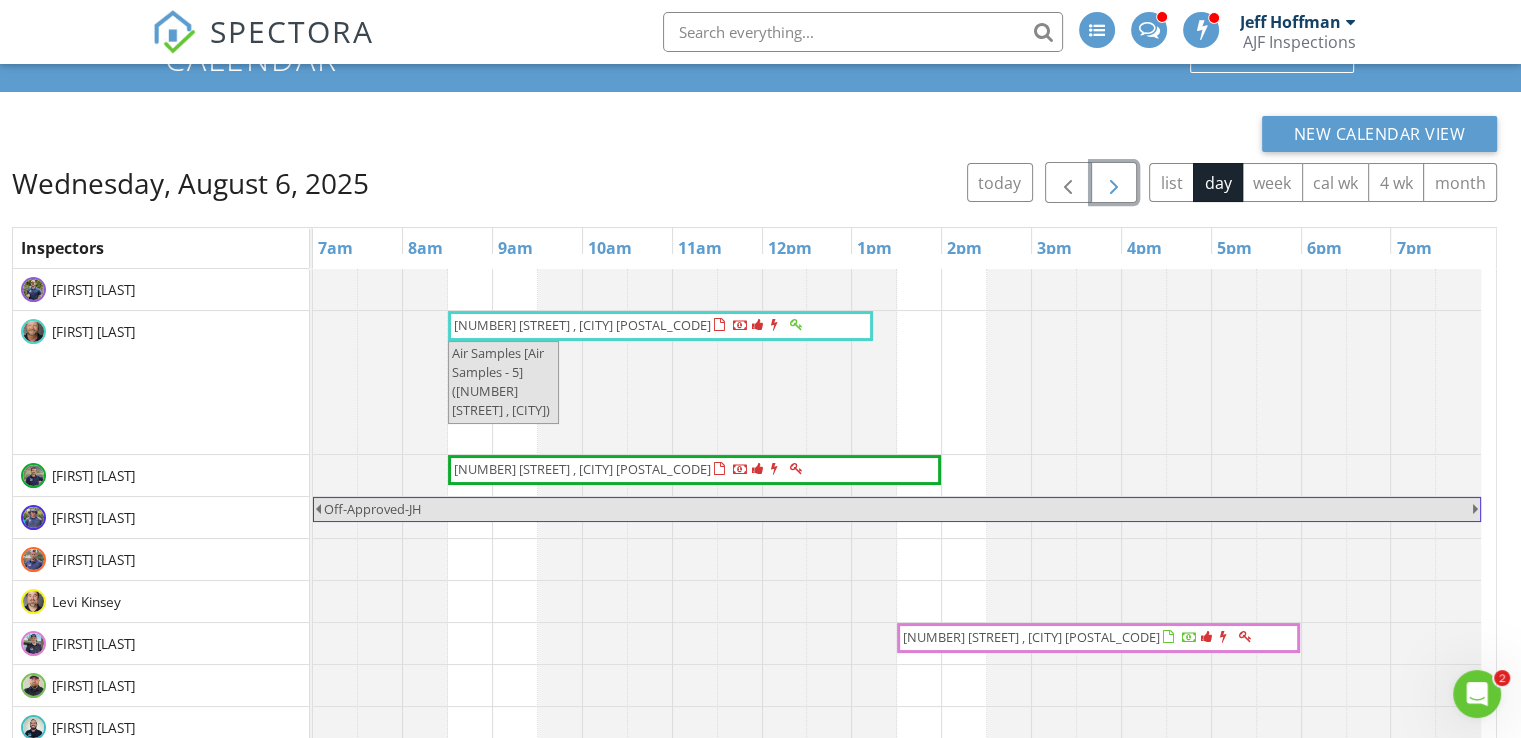 scroll, scrollTop: 375, scrollLeft: 0, axis: vertical 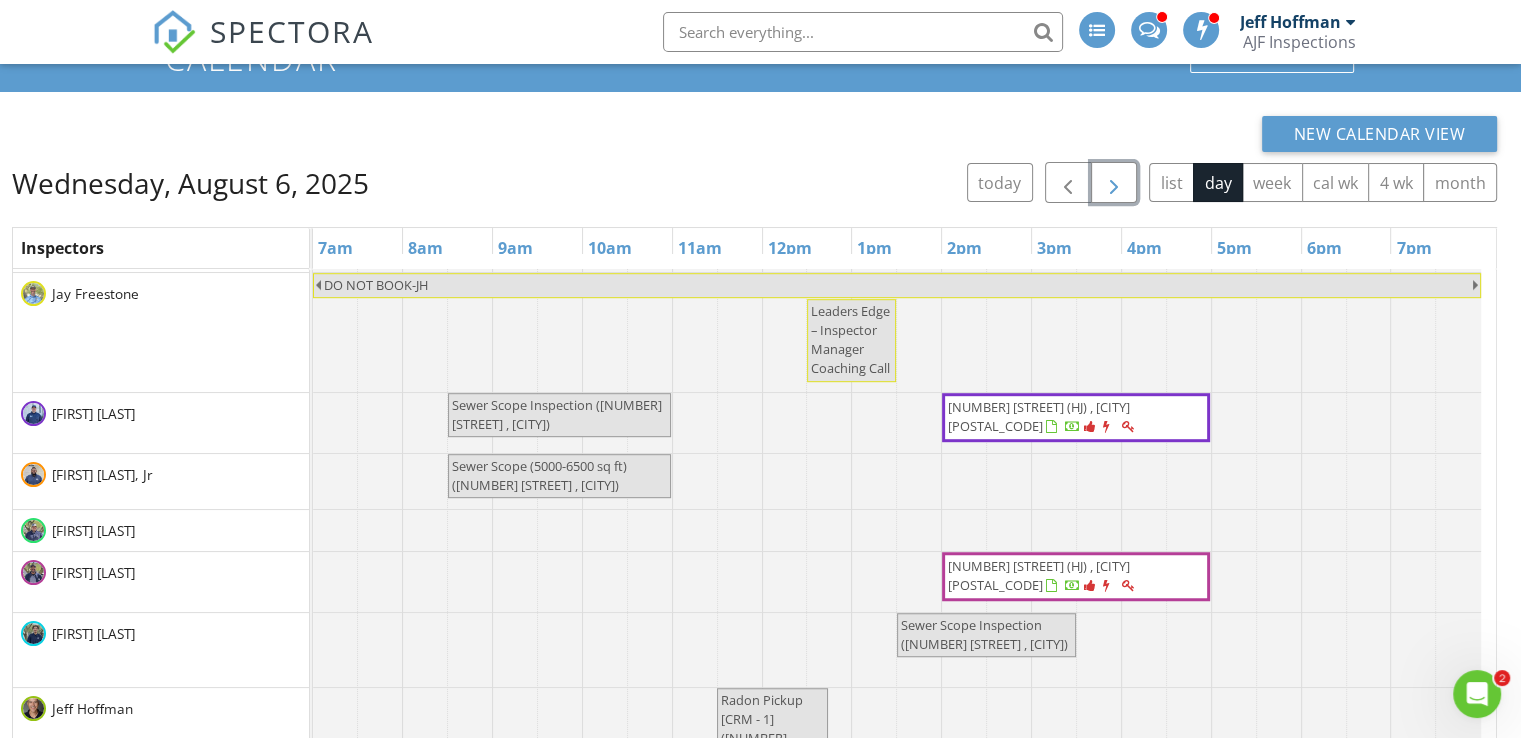 click at bounding box center (313, 530) 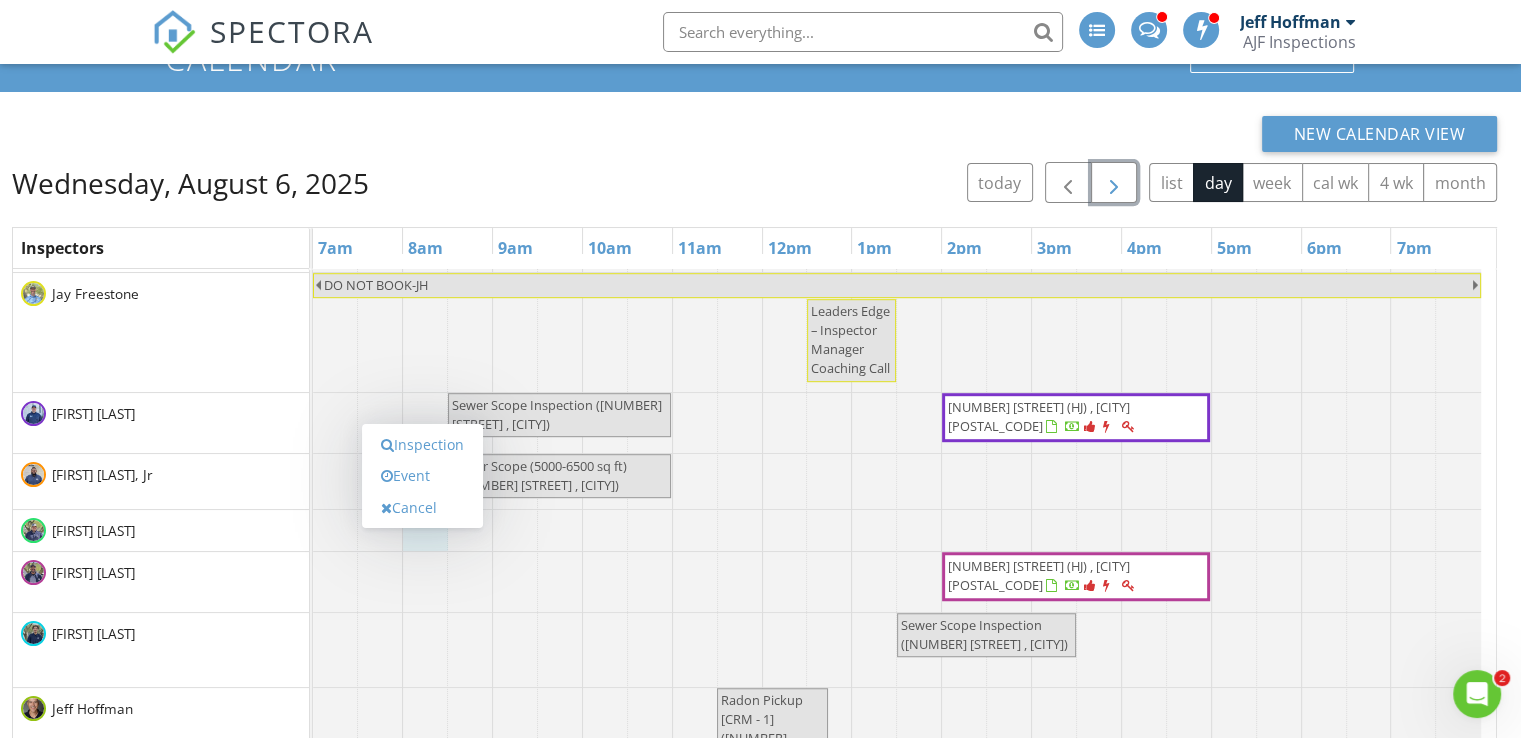 click at bounding box center (313, 530) 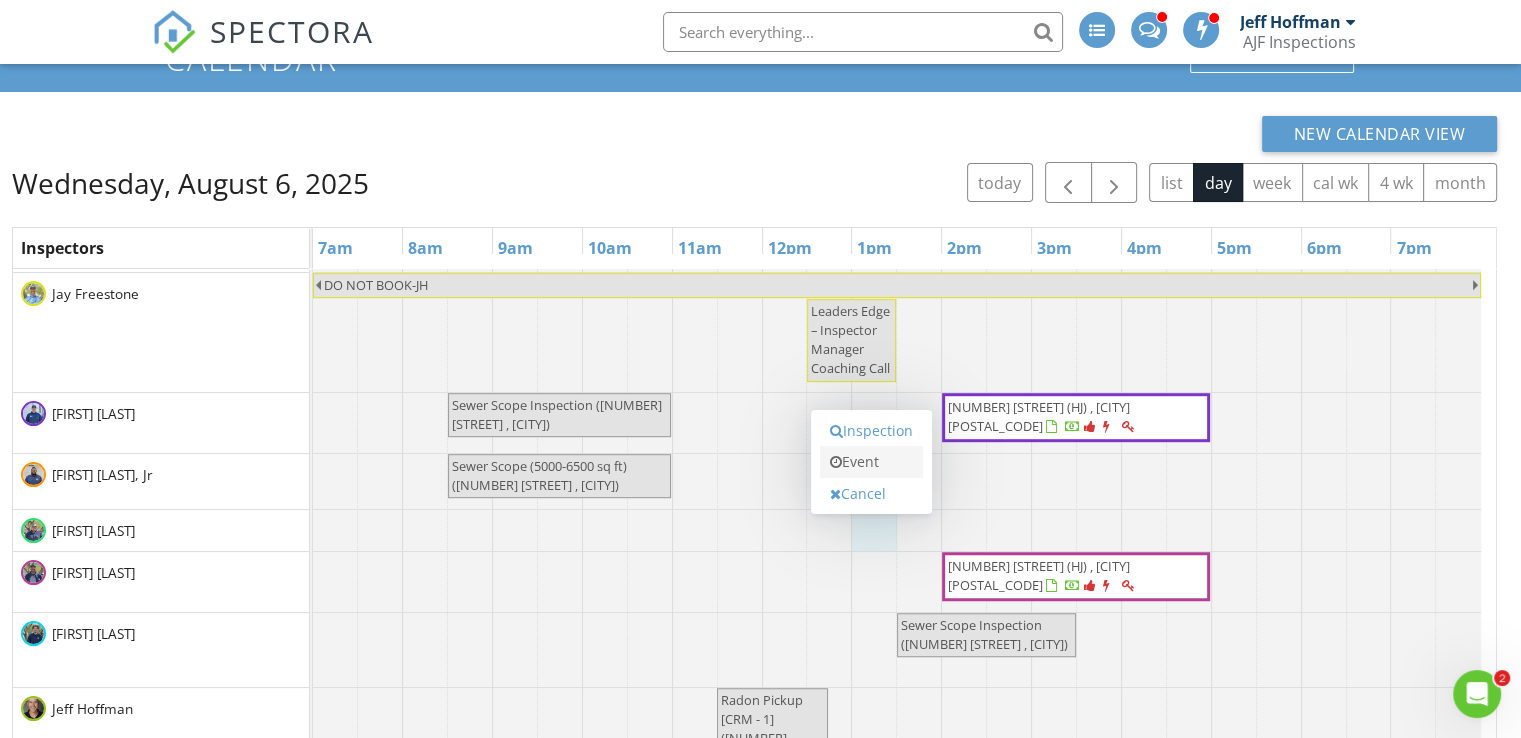 click on "Event" at bounding box center (871, 462) 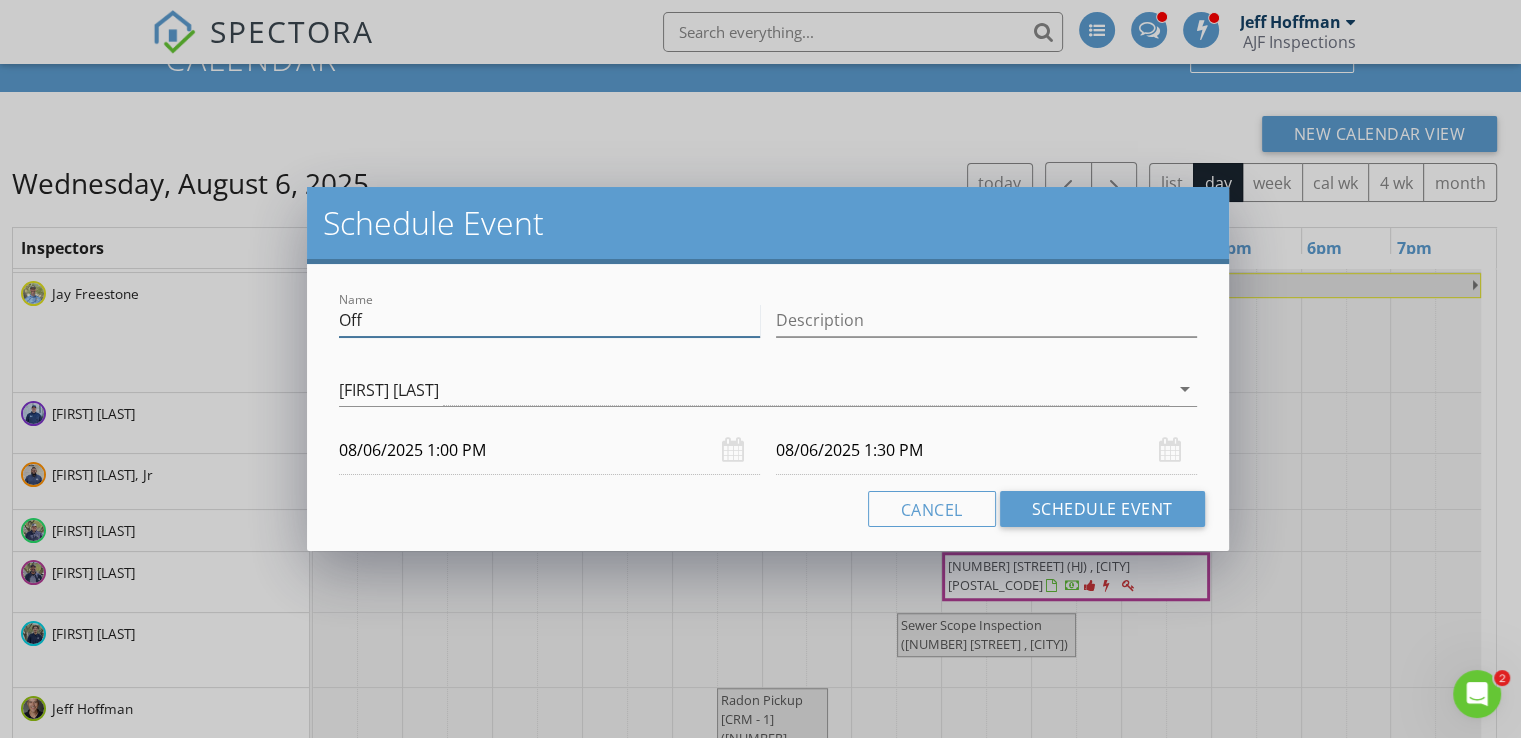 click on "Off" at bounding box center [549, 320] 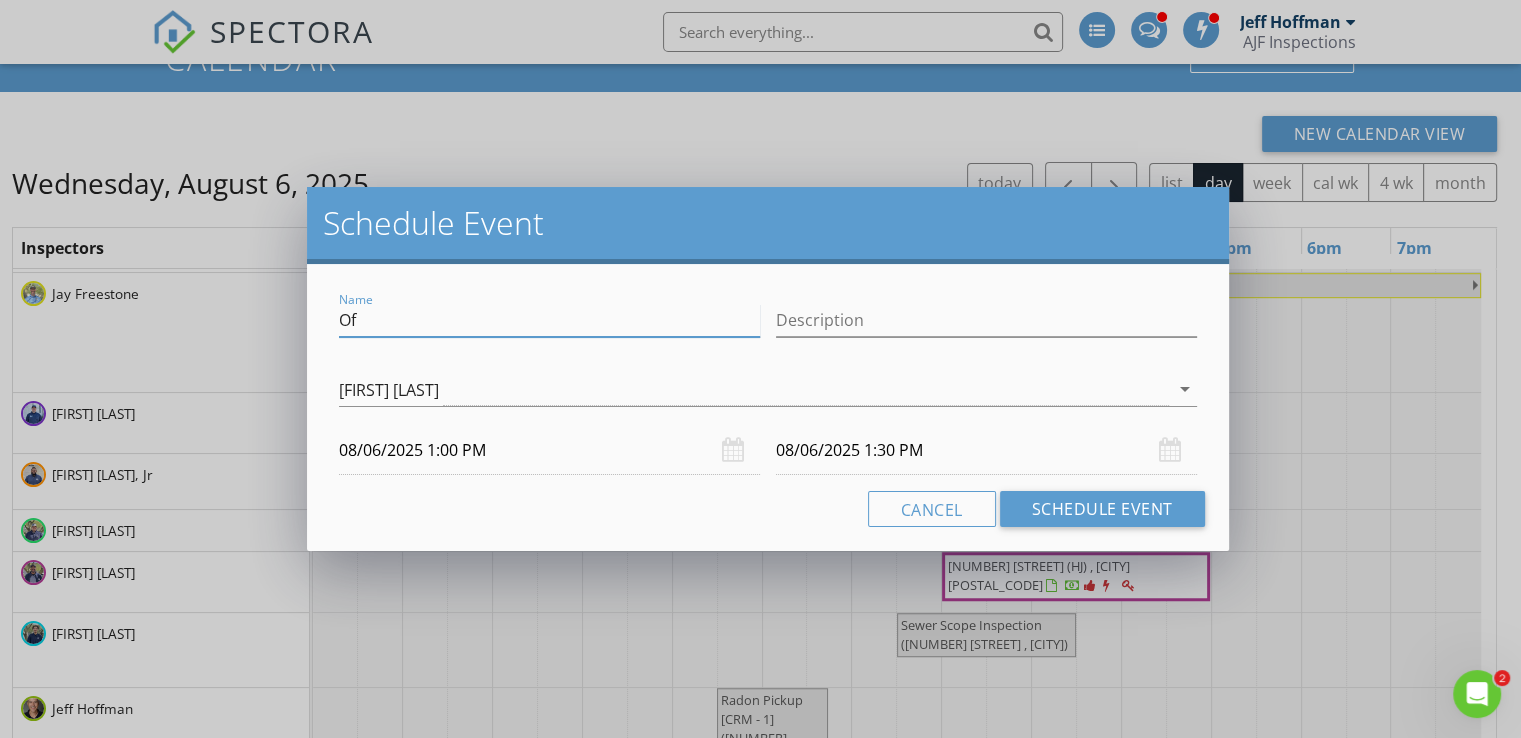 type on "O" 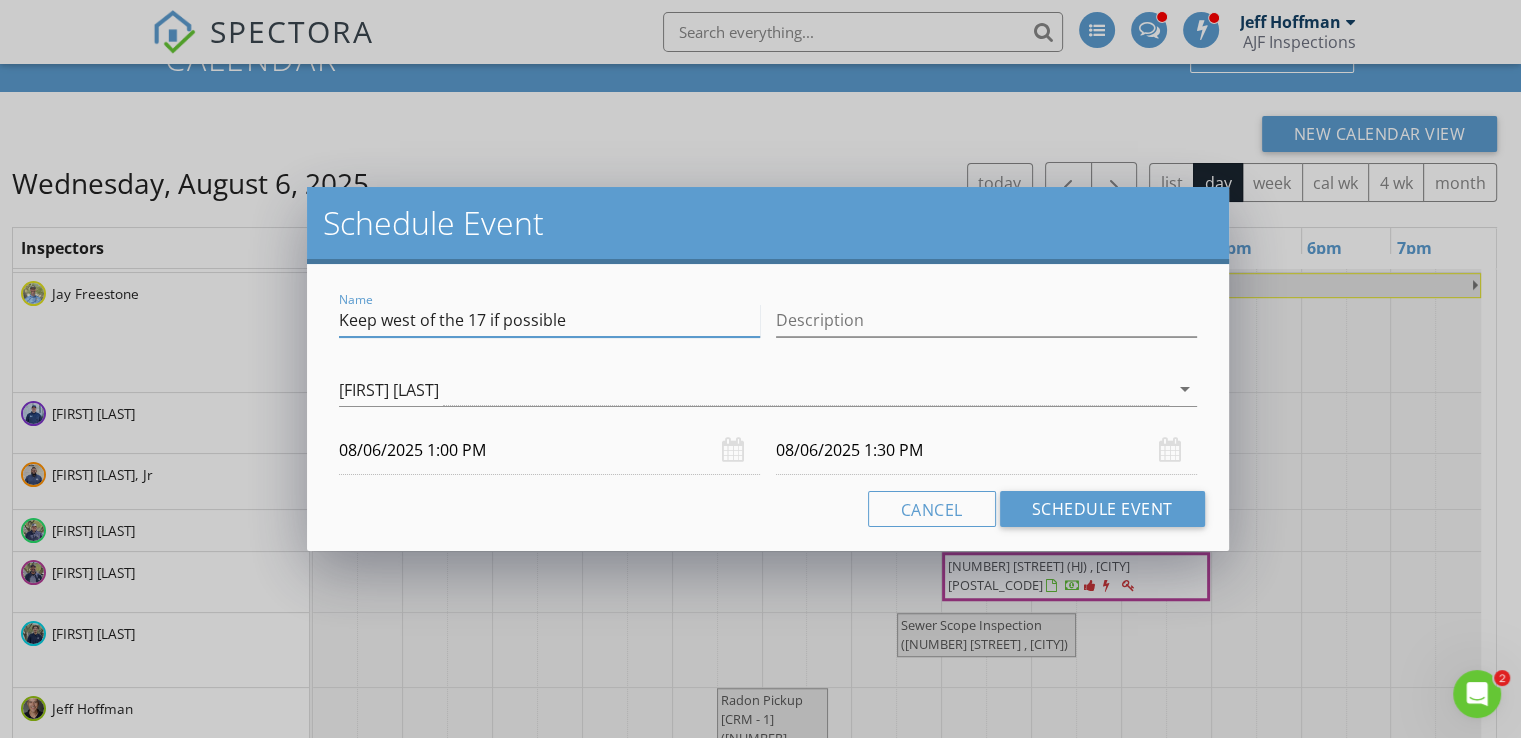 type on "Keep west of the 17 if possible" 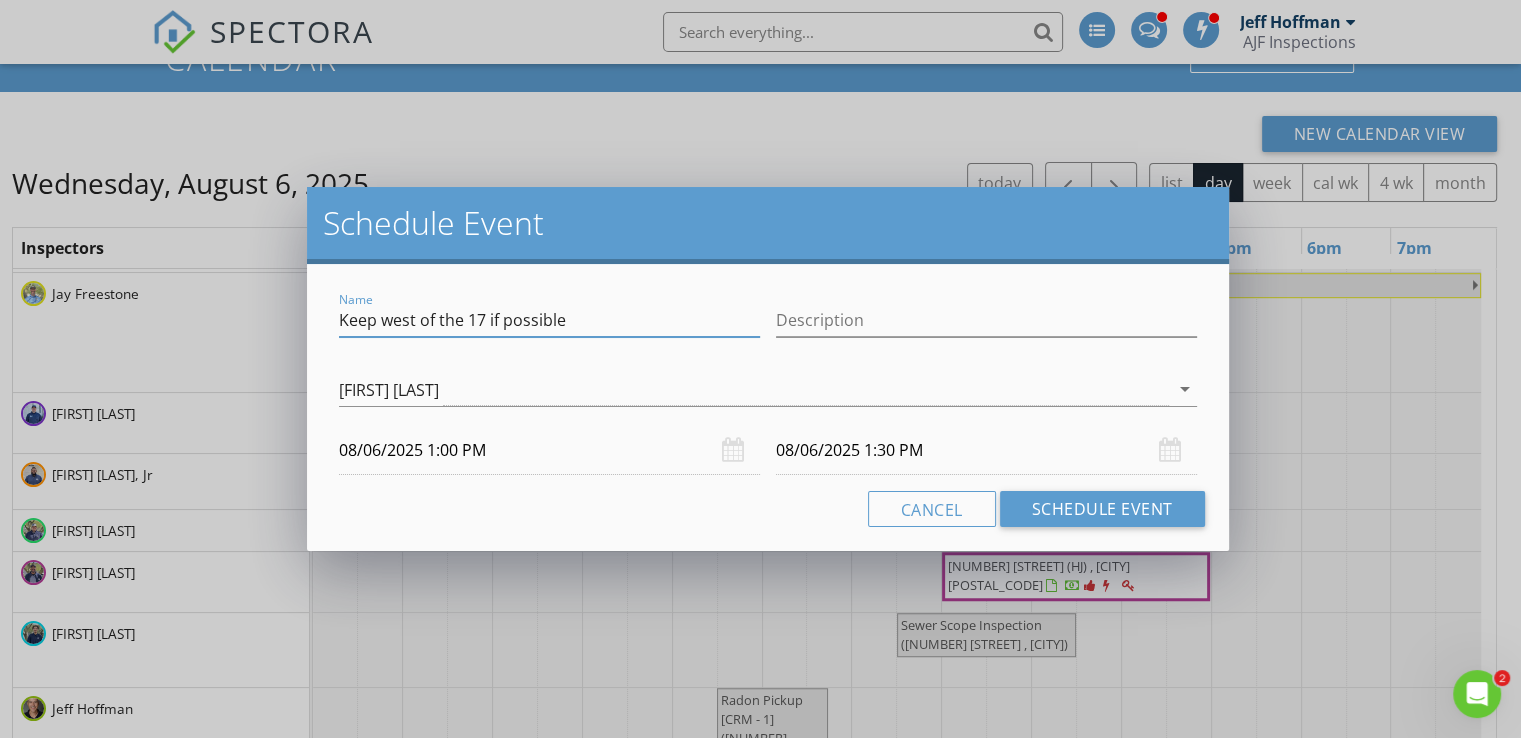 click on "08/06/2025 1:30 PM" at bounding box center (986, 450) 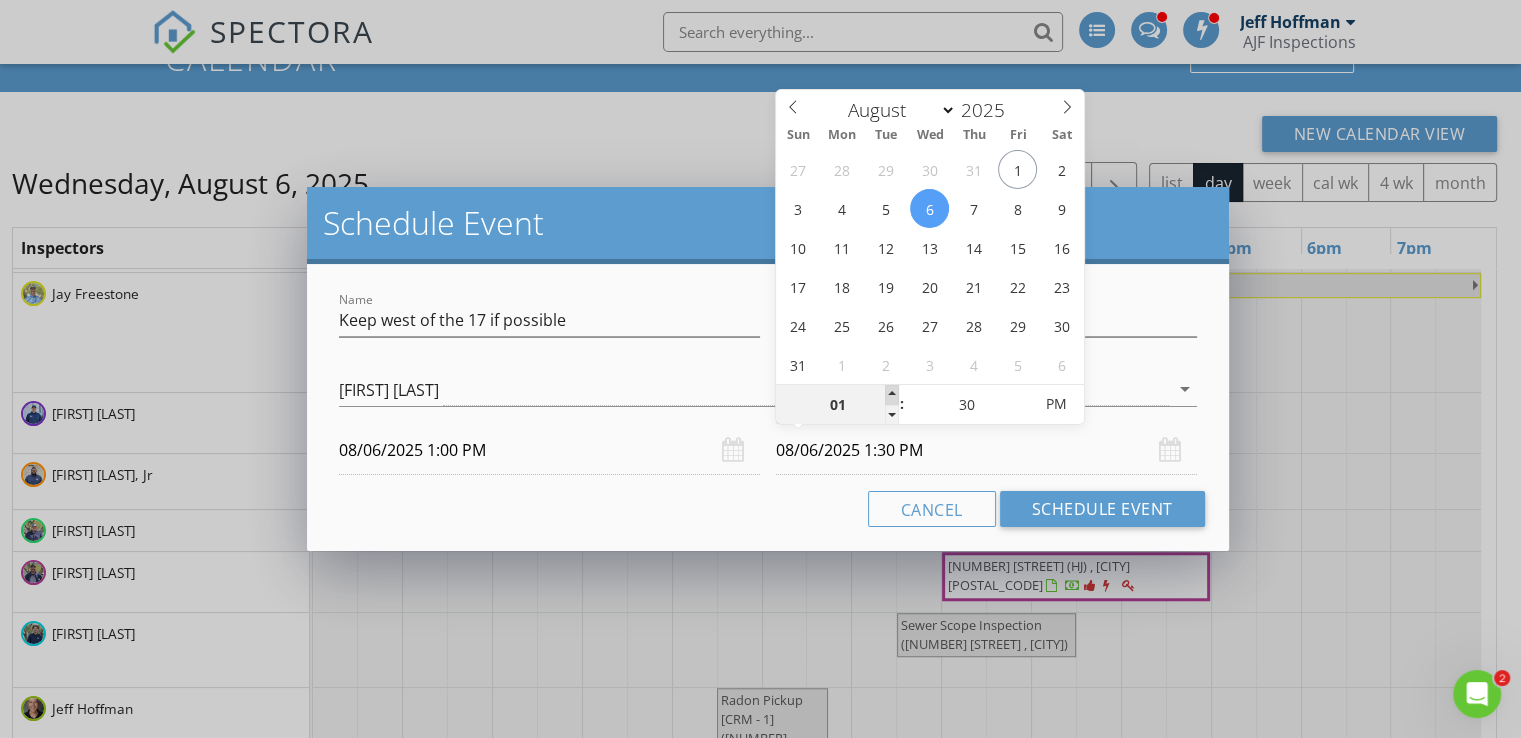 type on "02" 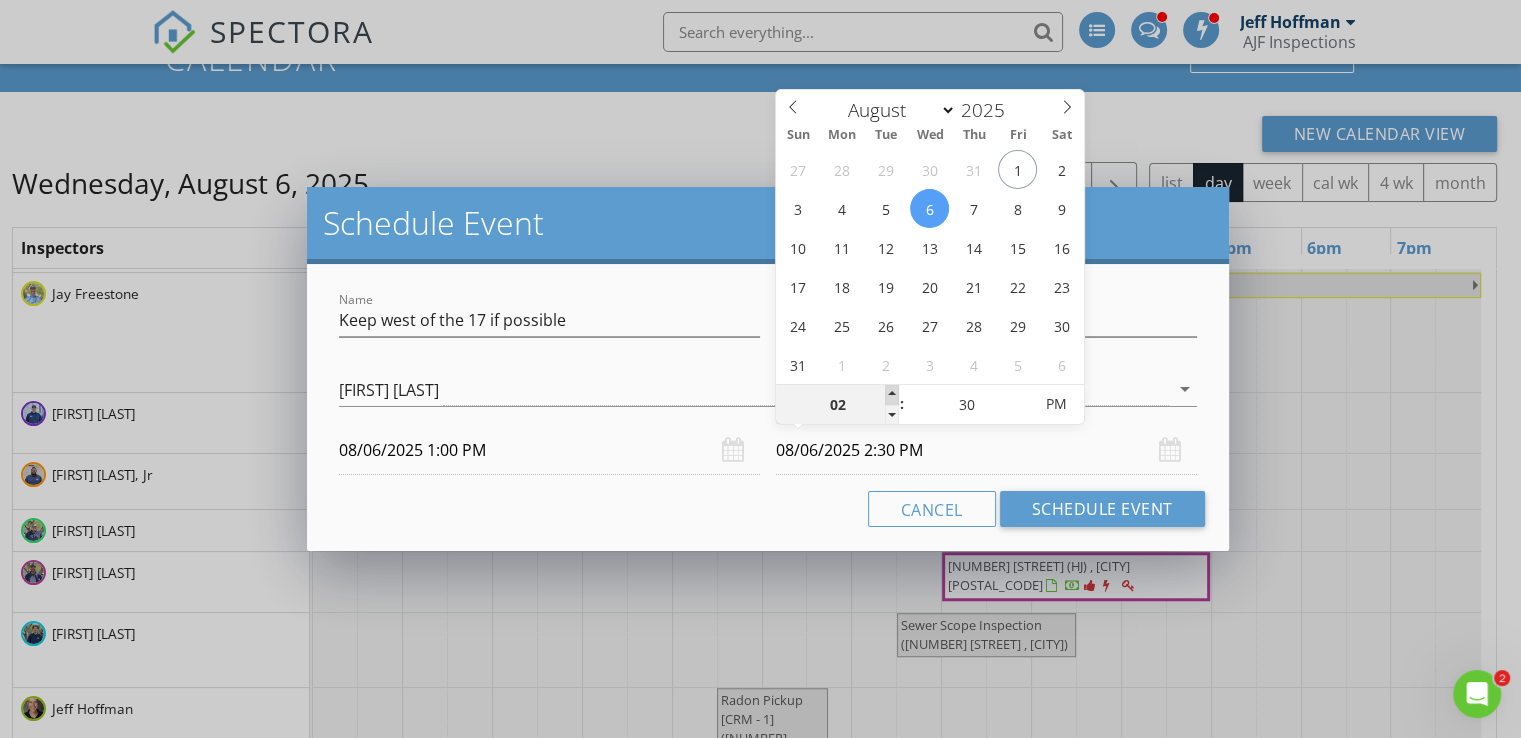 click at bounding box center [892, 395] 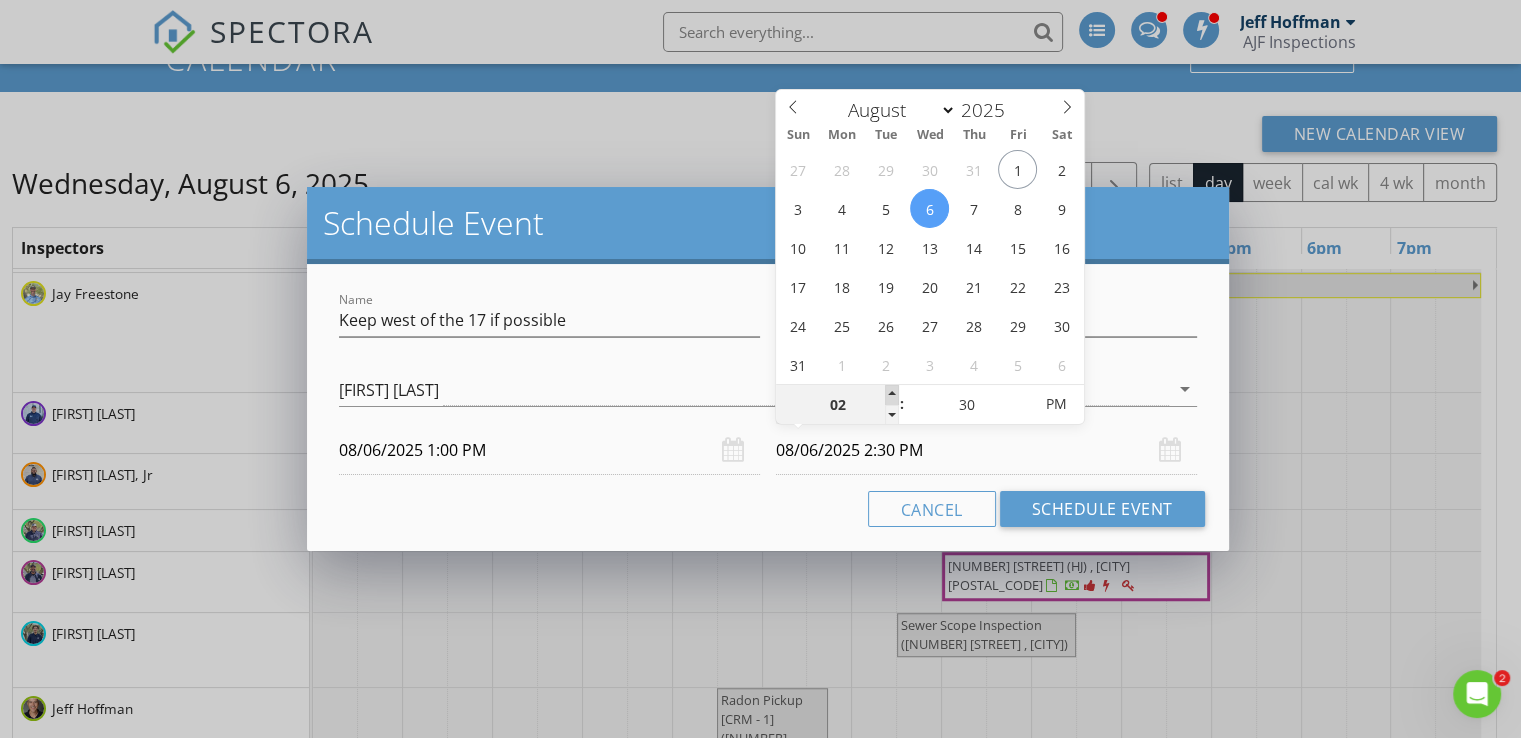 type on "03" 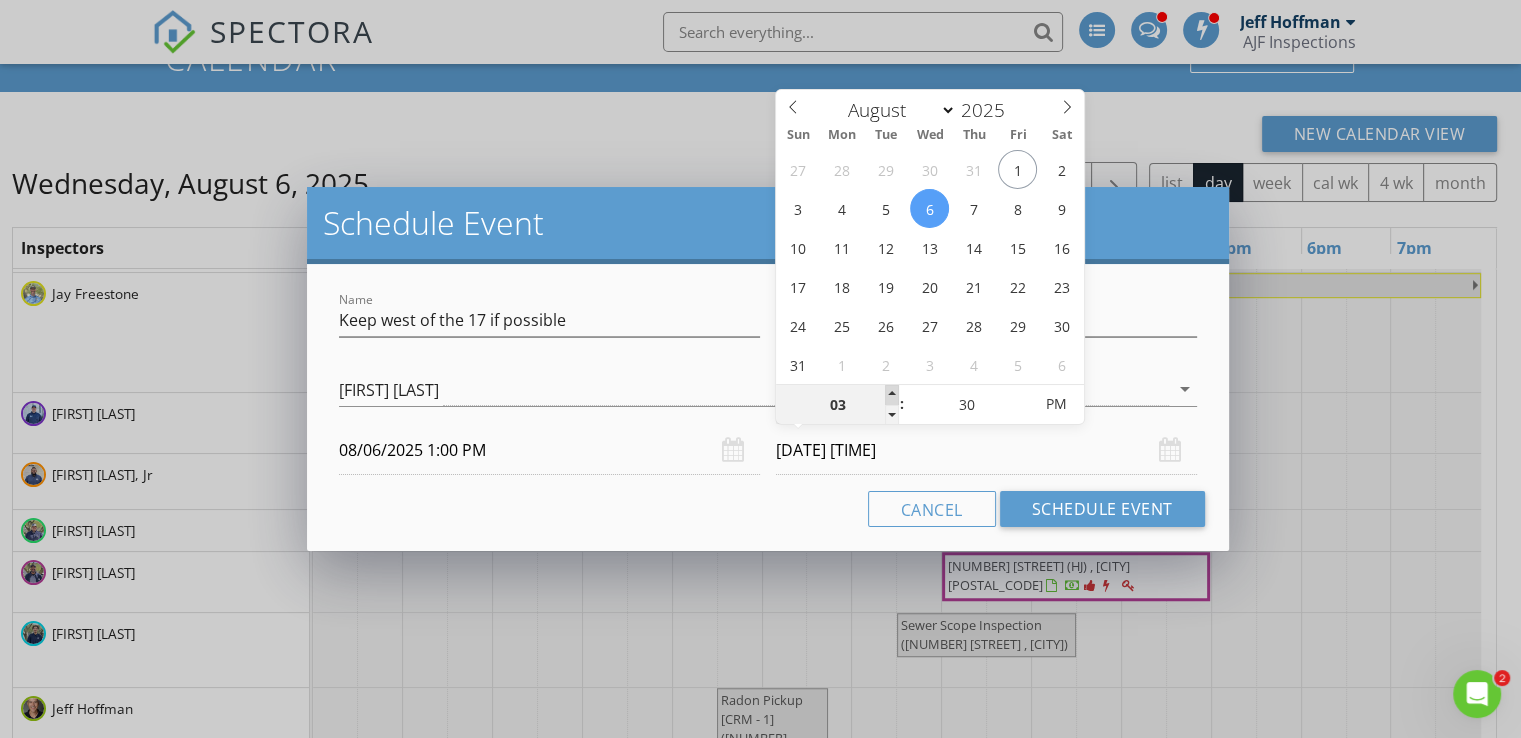 click at bounding box center [892, 395] 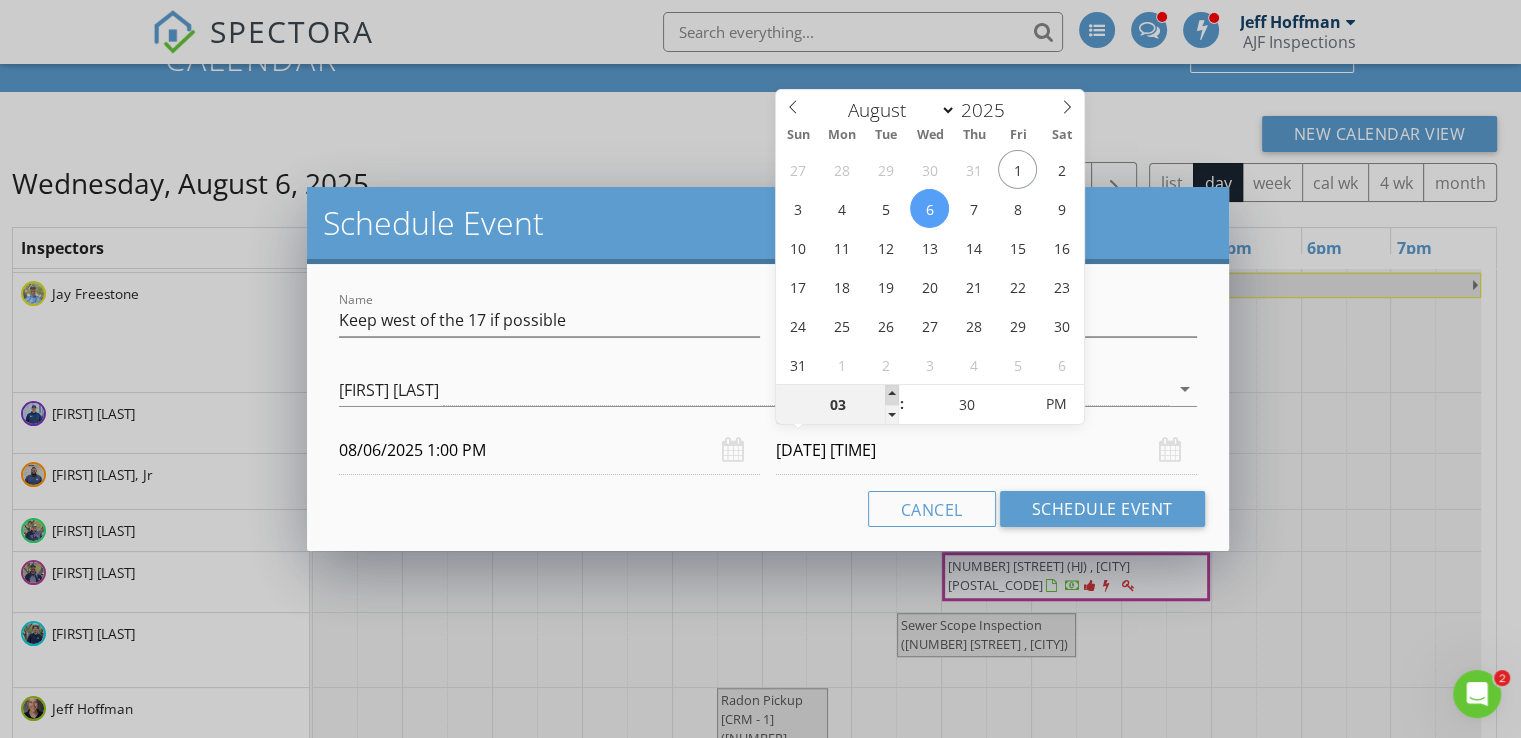 type on "04" 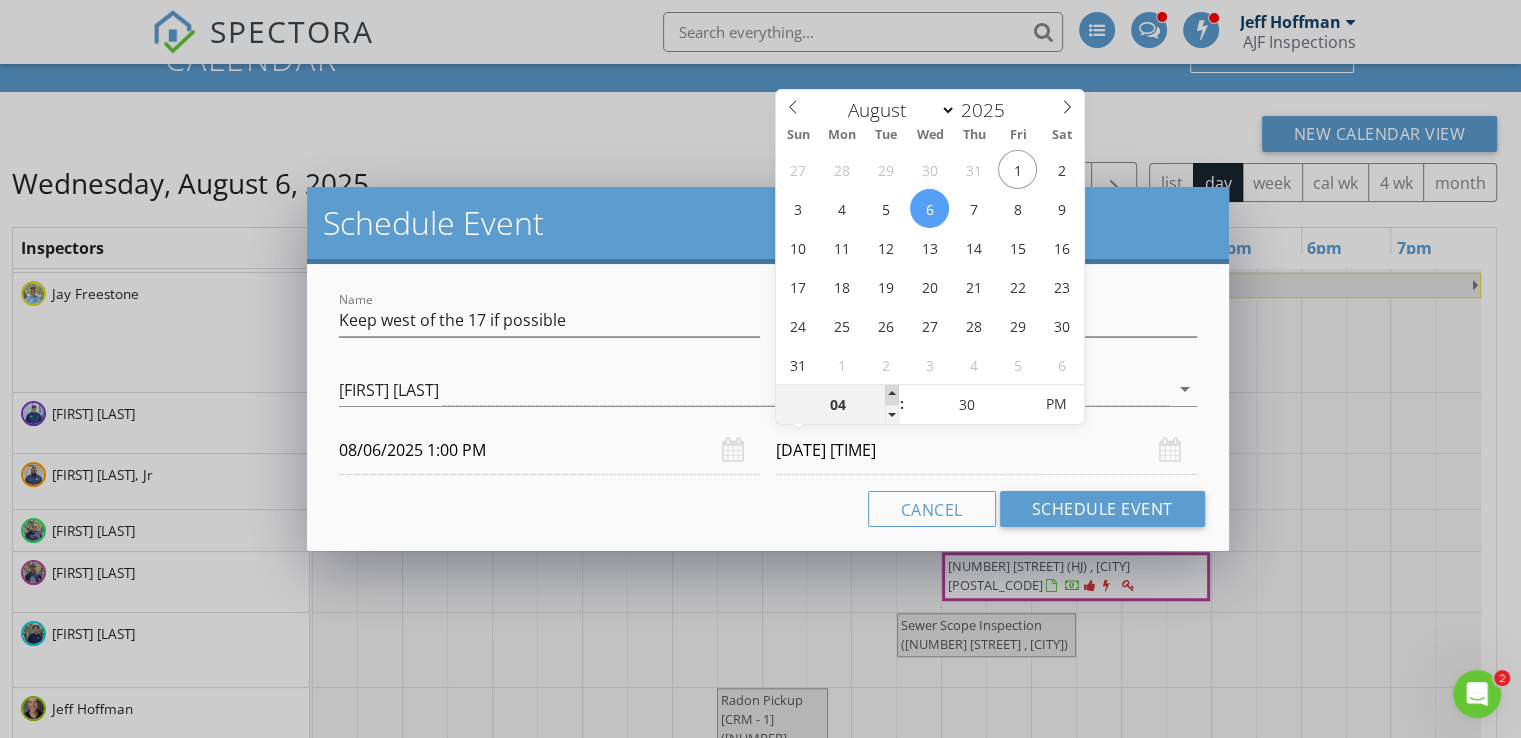 click at bounding box center (892, 395) 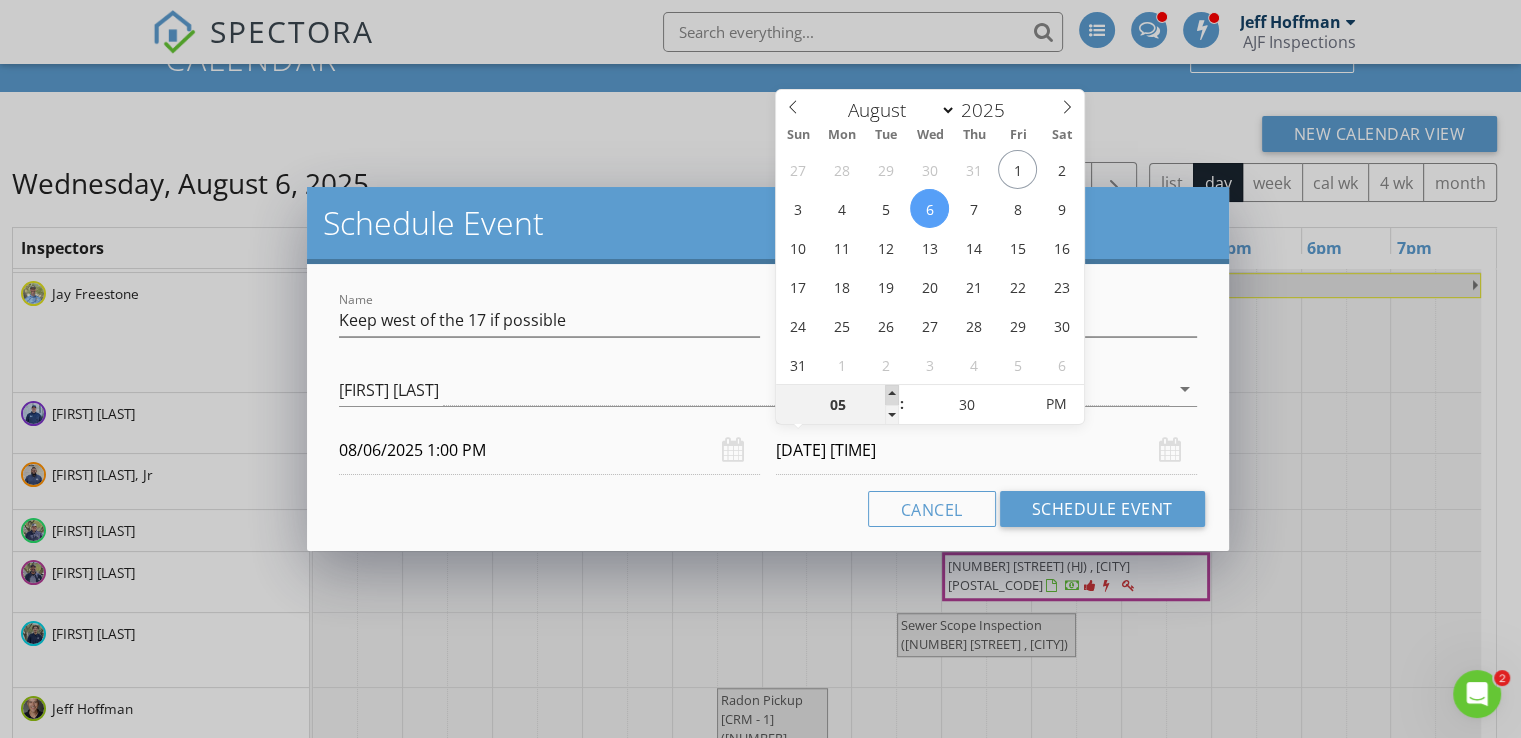 click at bounding box center [892, 395] 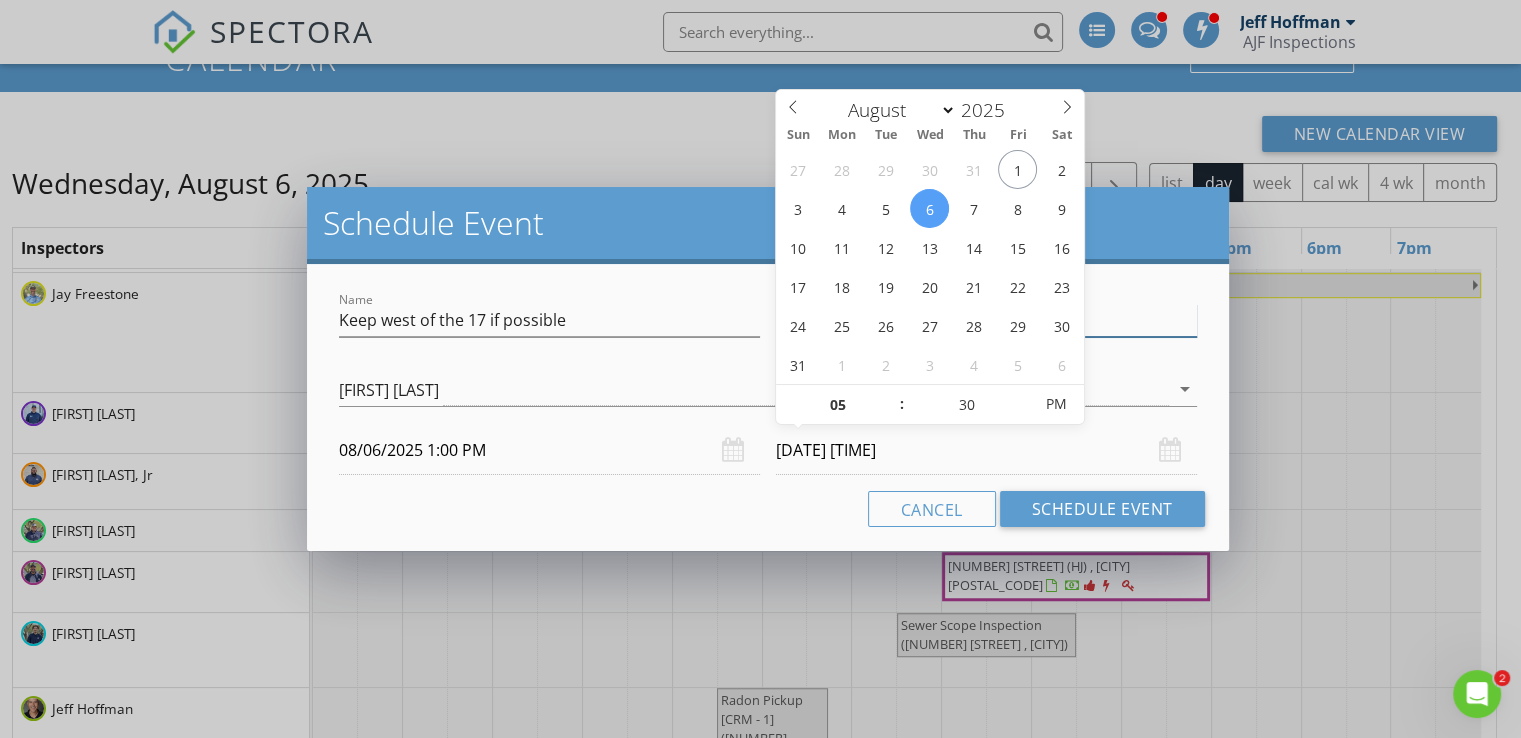 click on "Description" at bounding box center (986, 320) 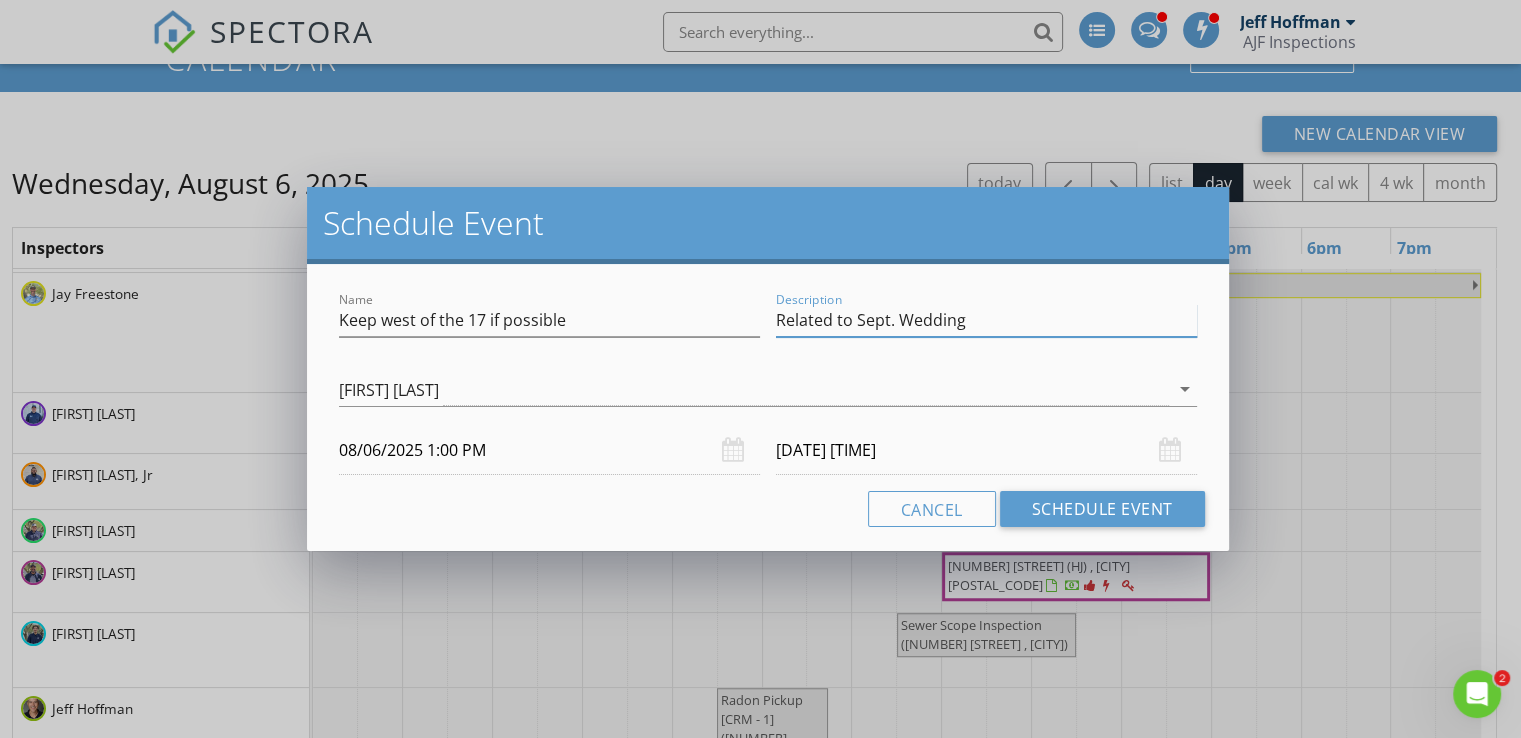 type on "Related to Sept. Wedding" 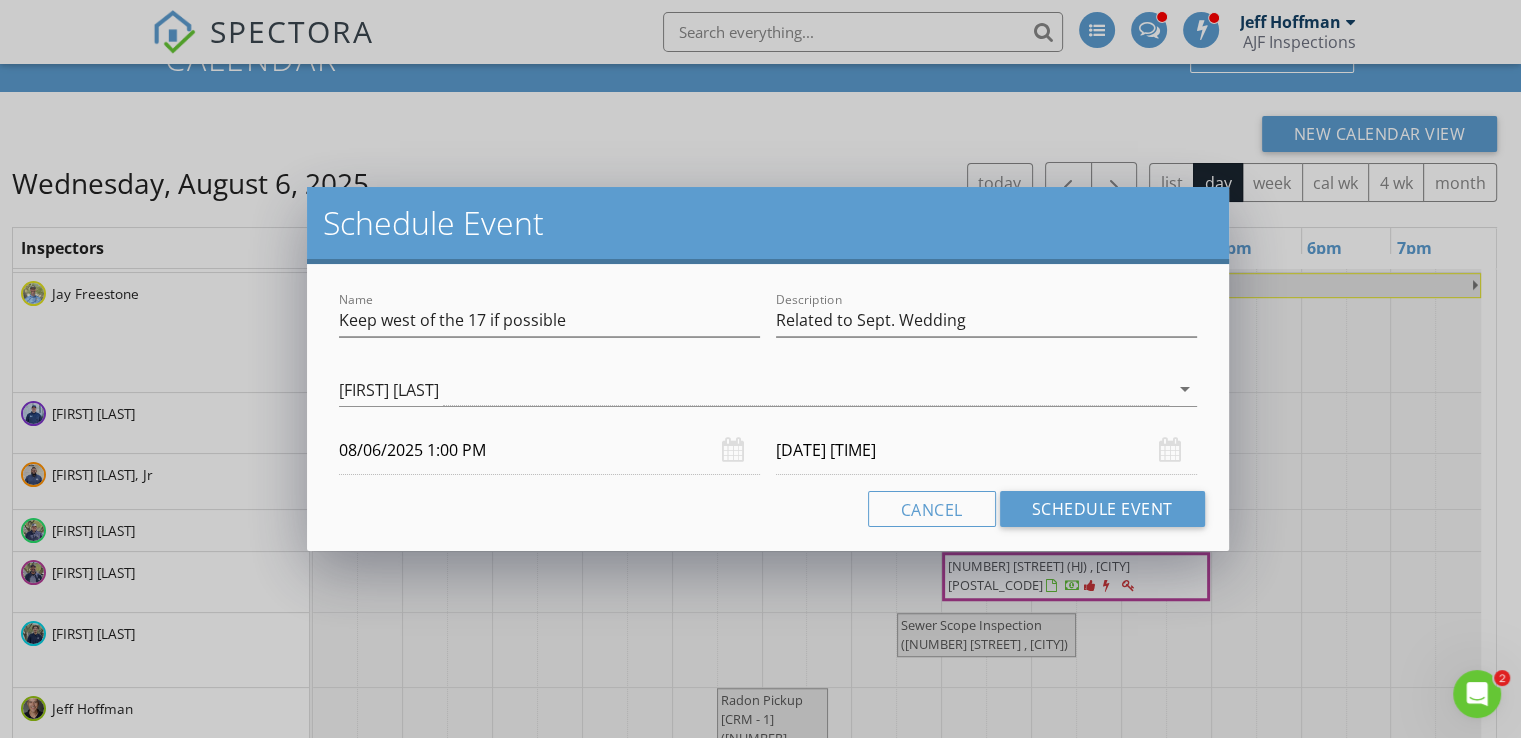 click on "Name Keep west of the 17 if possible   Description Related to Sept. Wedding     check_box_outline_blank   Ben Schwartz   check_box_outline_blank   Kurtis Nelson   check_box_outline_blank   Eric Werner   check_box_outline_blank   Tyler Wolfe   check_box_outline_blank   Claudie Ramirez   check_box_outline_blank   Levi Kinsey   check_box_outline_blank   Will Neff   check_box_outline_blank   Matthew Shakespeare   check_box_outline_blank   David Gramp   check_box_outline_blank   Chris Jones   check_box_outline_blank   Hyrum Wilson   check_box_outline_blank   Frank Watson   check_box_outline_blank   Matthias Figueroa   check_box_outline_blank   Khyree Jones   check_box_outline_blank   Ramon Rice   check_box_outline_blank   Cesar Rodriguez   check_box_outline_blank   Hector Jaramillo   check_box_outline_blank   Michael McGhee   check_box_outline_blank   Eric Christman   check_box_outline_blank   Josue Rosas   Nick Pierson arrow_drop_down   08/06/2025 1:00 PM   08/06/2025 5:30 PM         Cancel   Schedule Event" at bounding box center [768, 407] 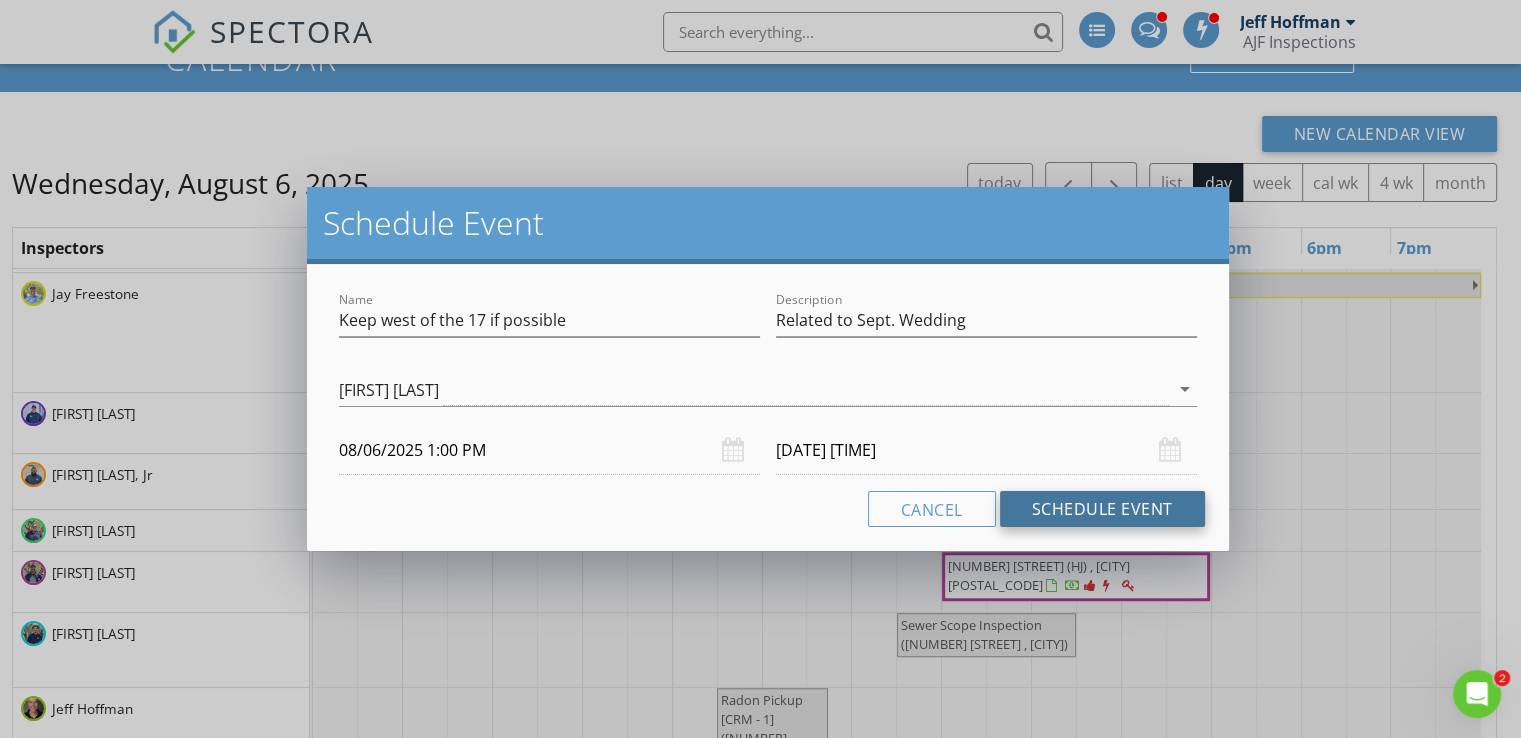 click on "Schedule Event" at bounding box center [1102, 509] 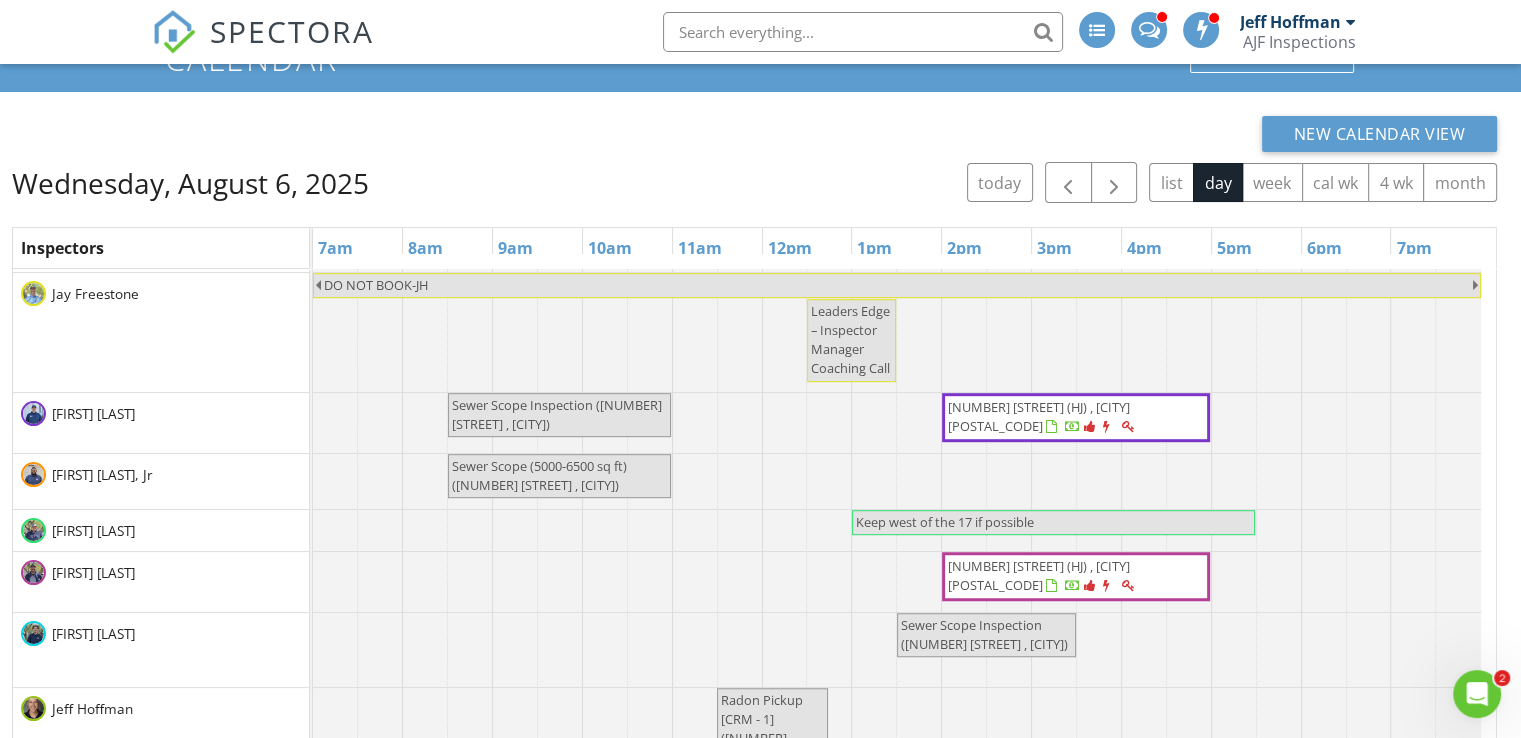 scroll, scrollTop: 0, scrollLeft: 0, axis: both 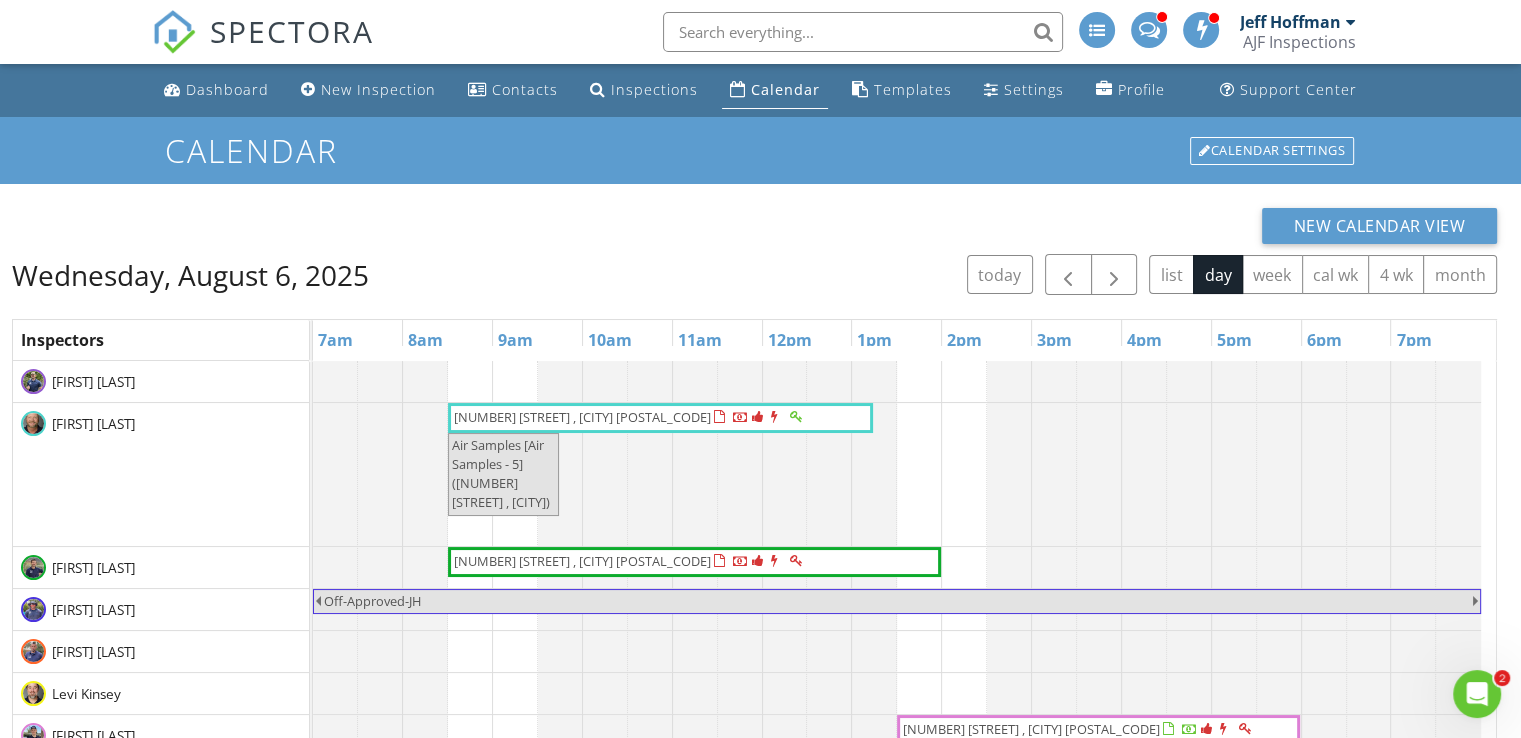 click on "Jeff Hoffman" at bounding box center [1290, 22] 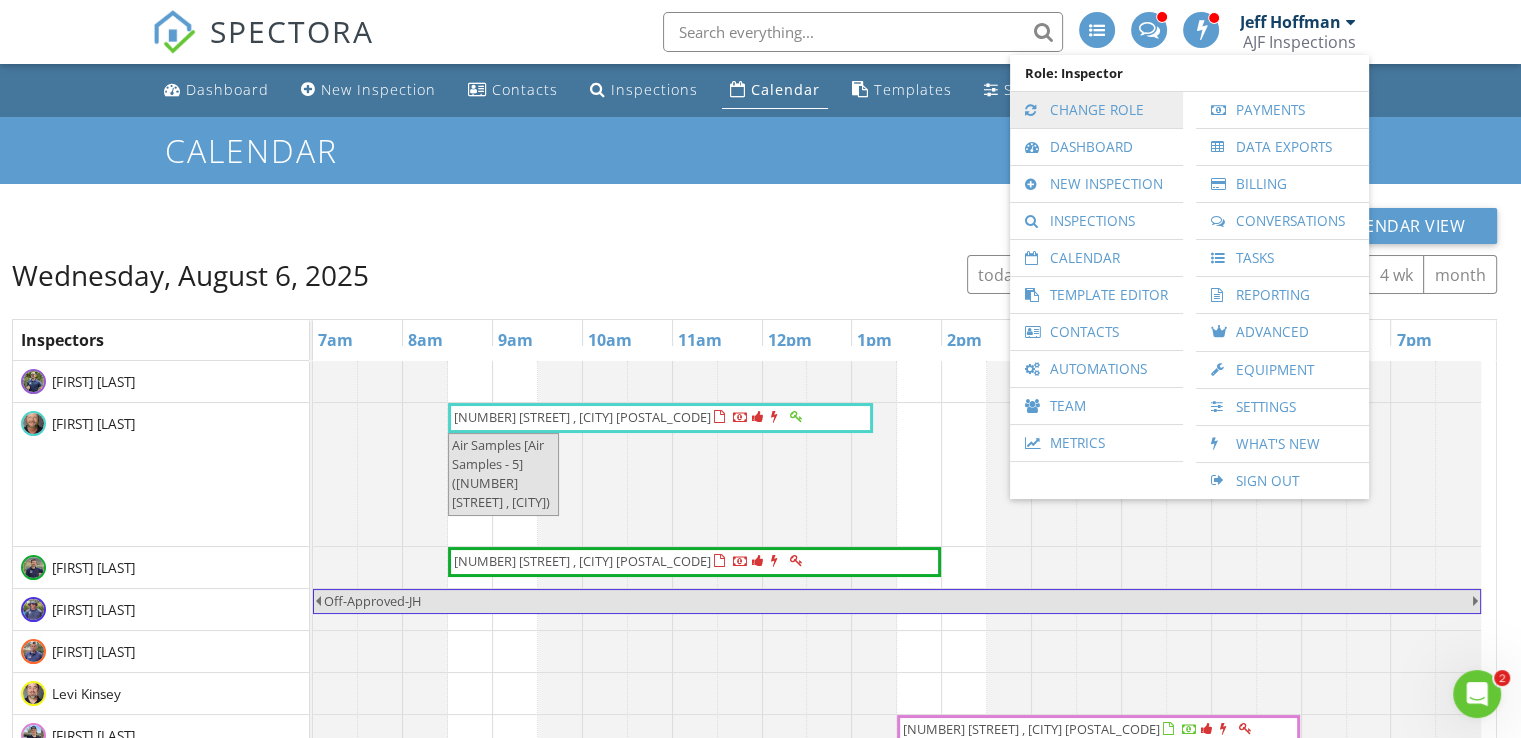 click on "Change Role" at bounding box center [1096, 110] 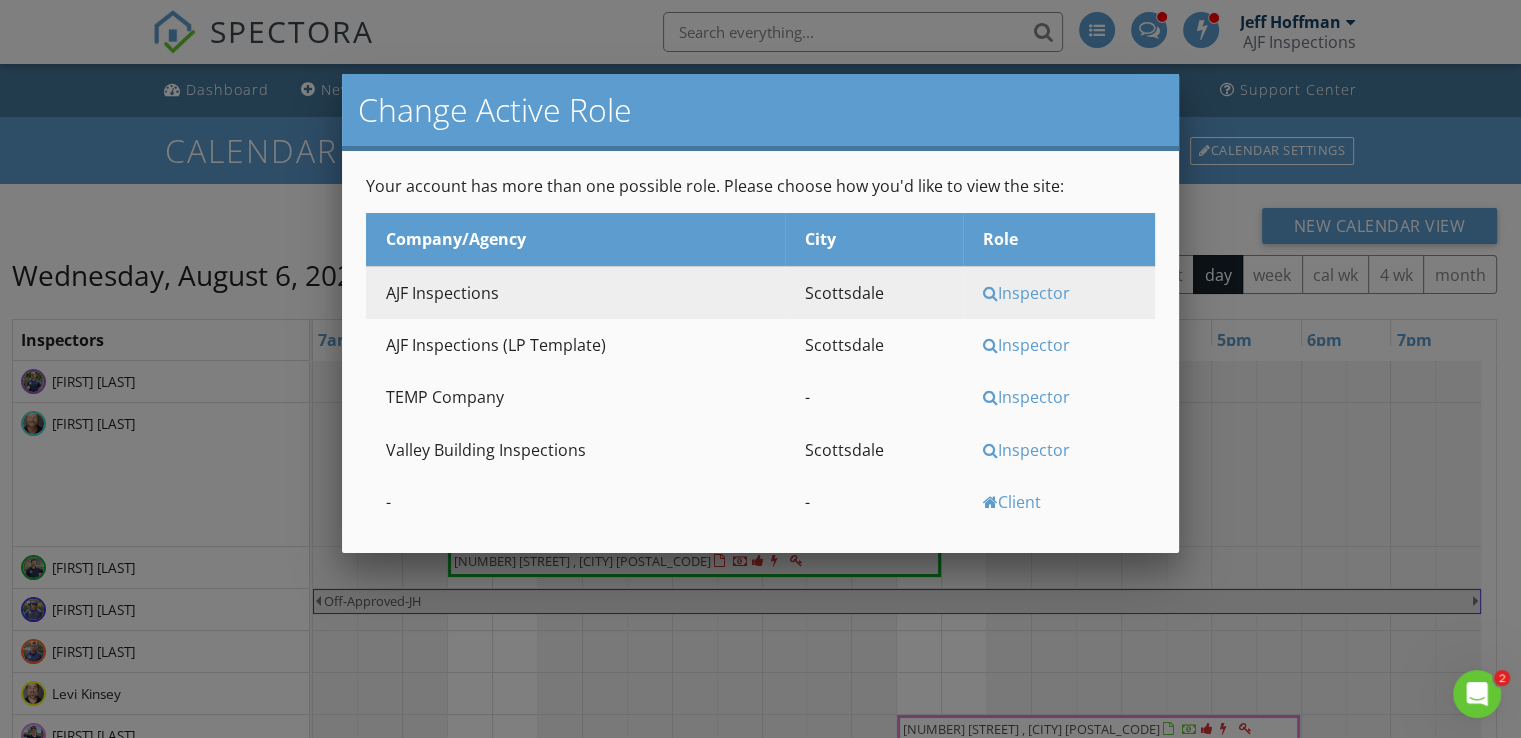 click on "Inspector" at bounding box center [1066, 450] 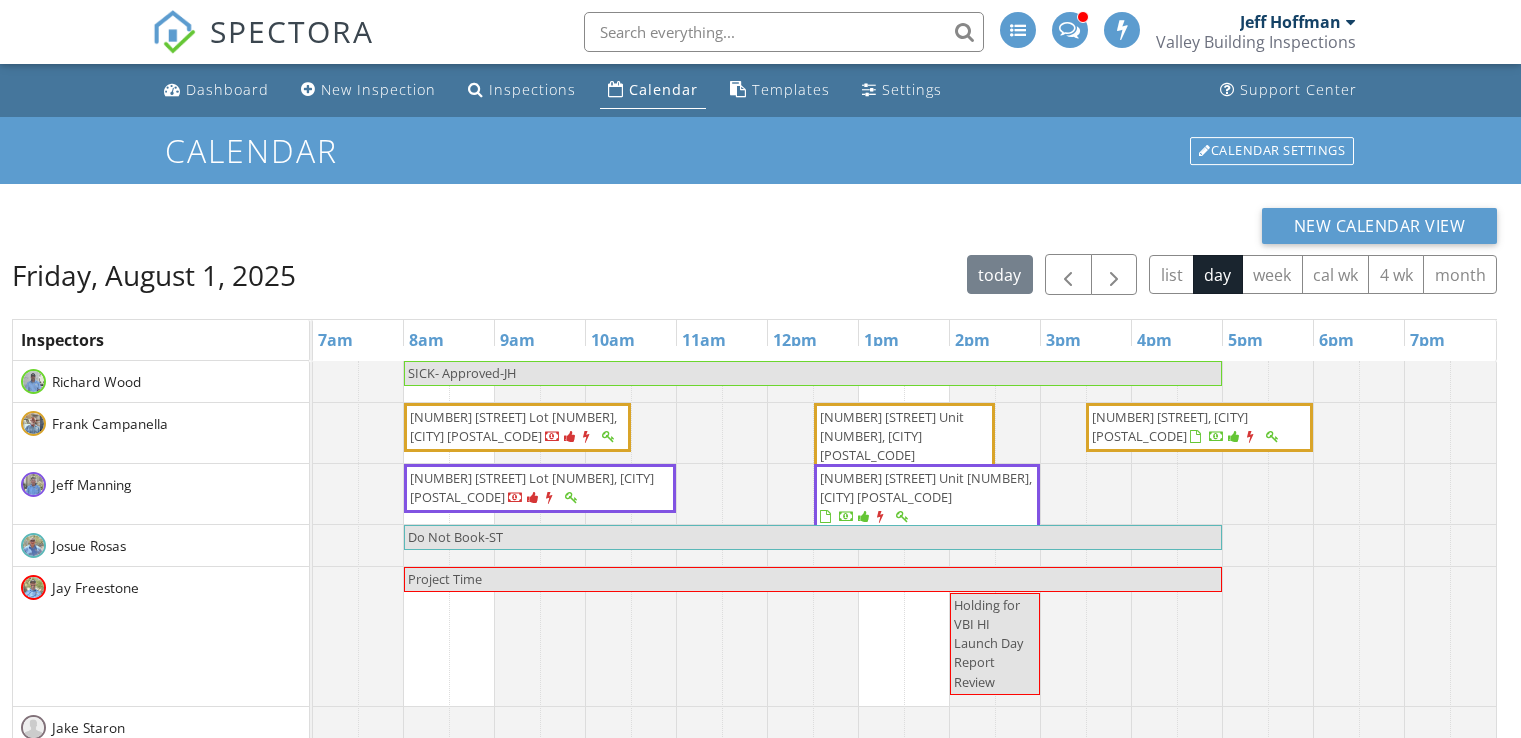 scroll, scrollTop: 0, scrollLeft: 0, axis: both 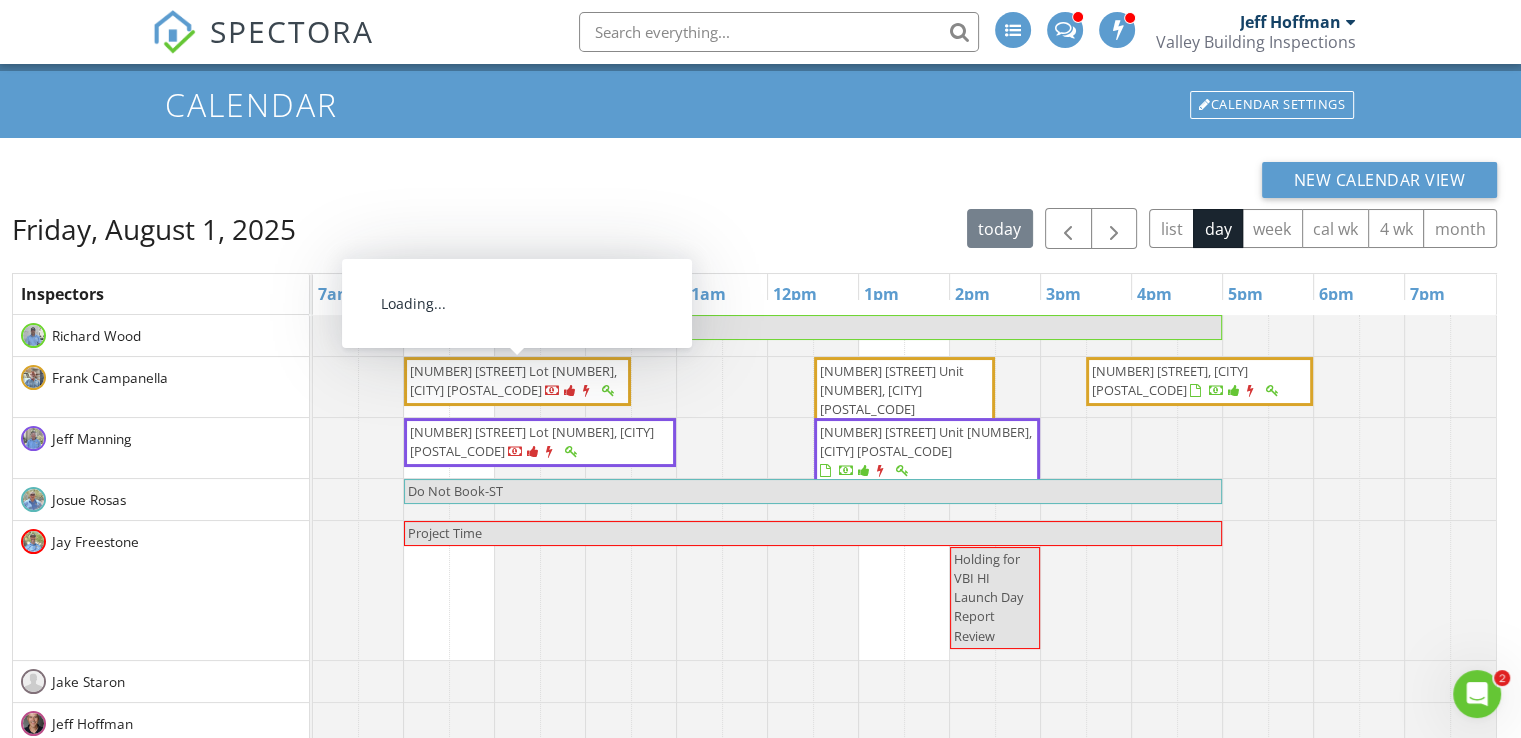 click on "[NUMBER] [STREET] Lot [NUMBER], [CITY] [POSTAL_CODE]" at bounding box center [517, 381] 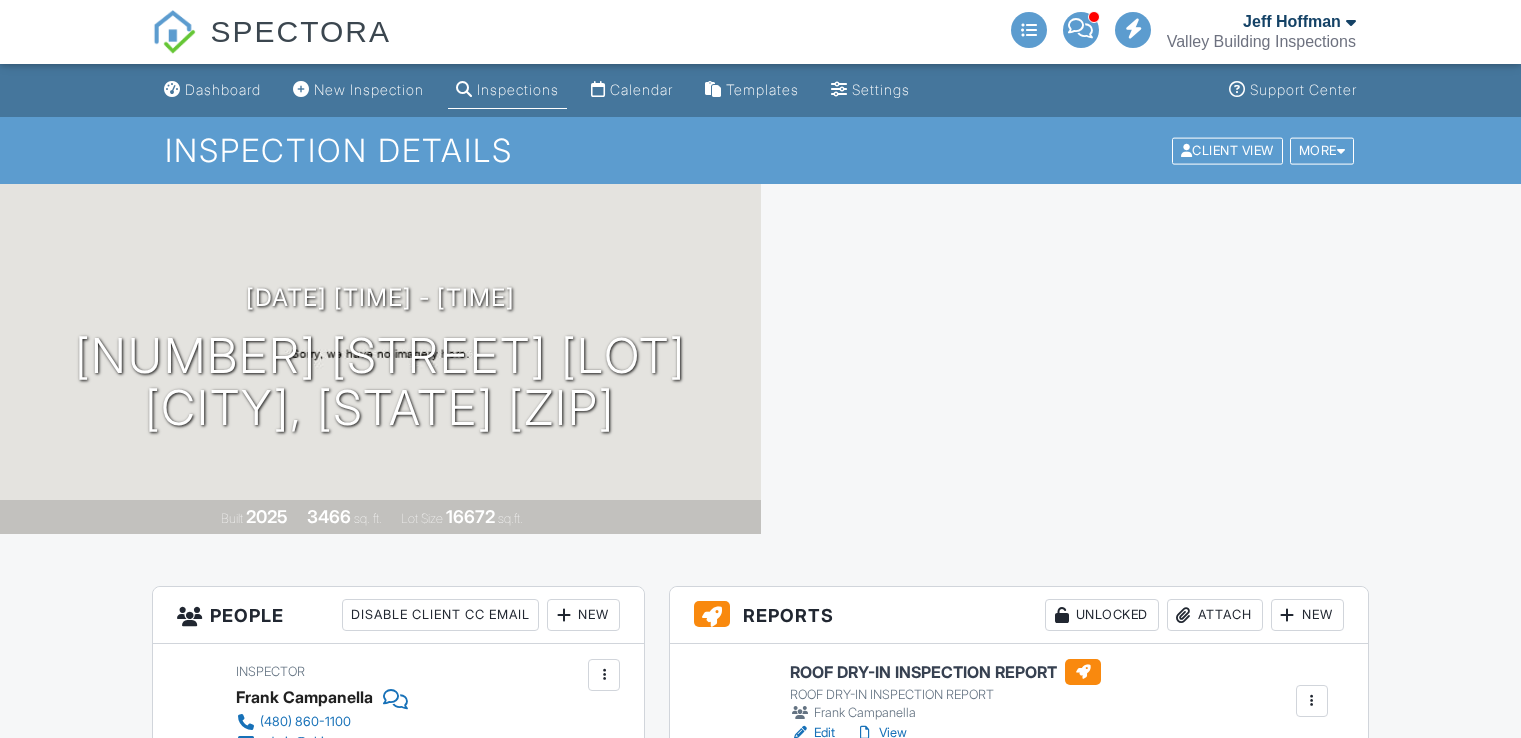 scroll, scrollTop: 23, scrollLeft: 0, axis: vertical 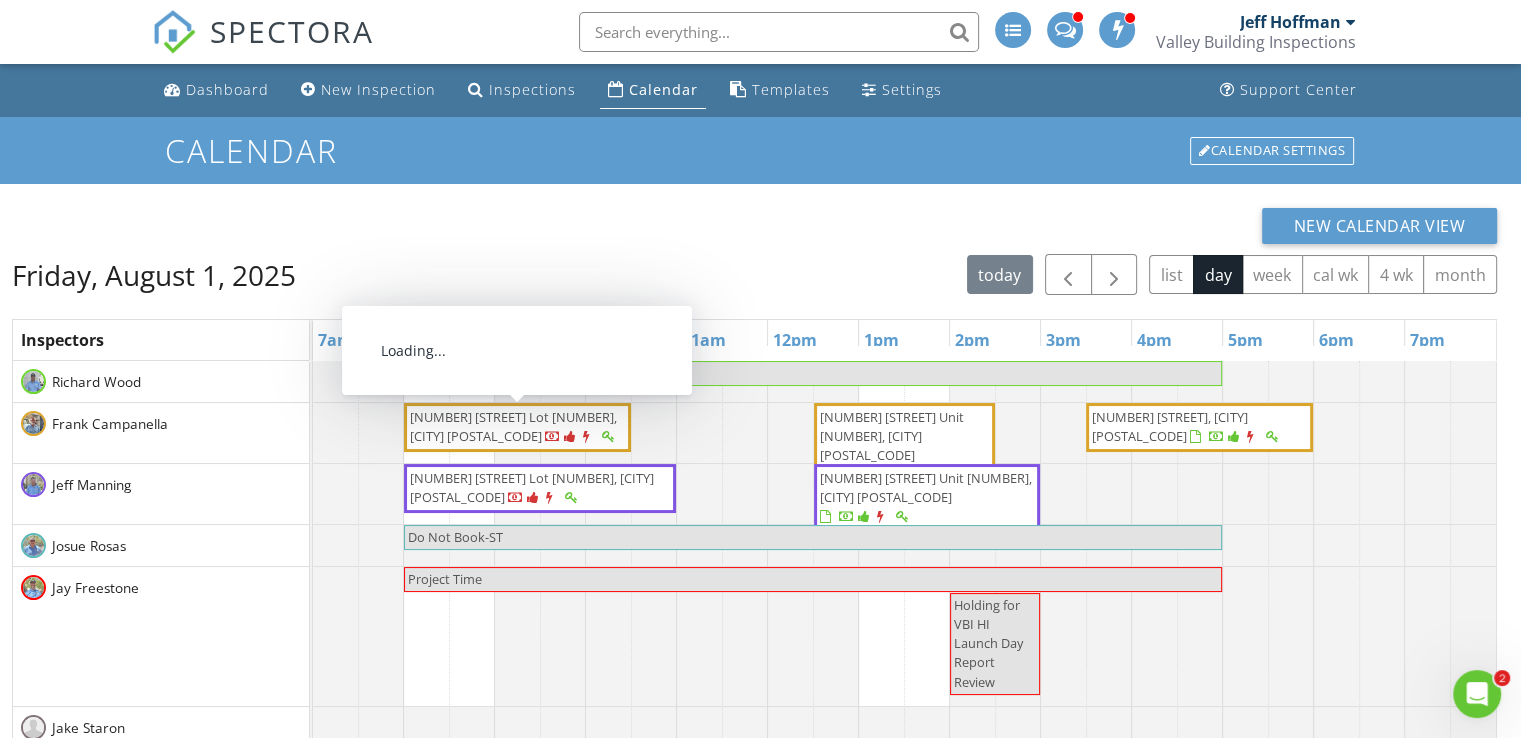 click on "[NUMBER] [STREET] Lot [NUMBER], [CITY] [POSTAL_CODE]" at bounding box center (517, 427) 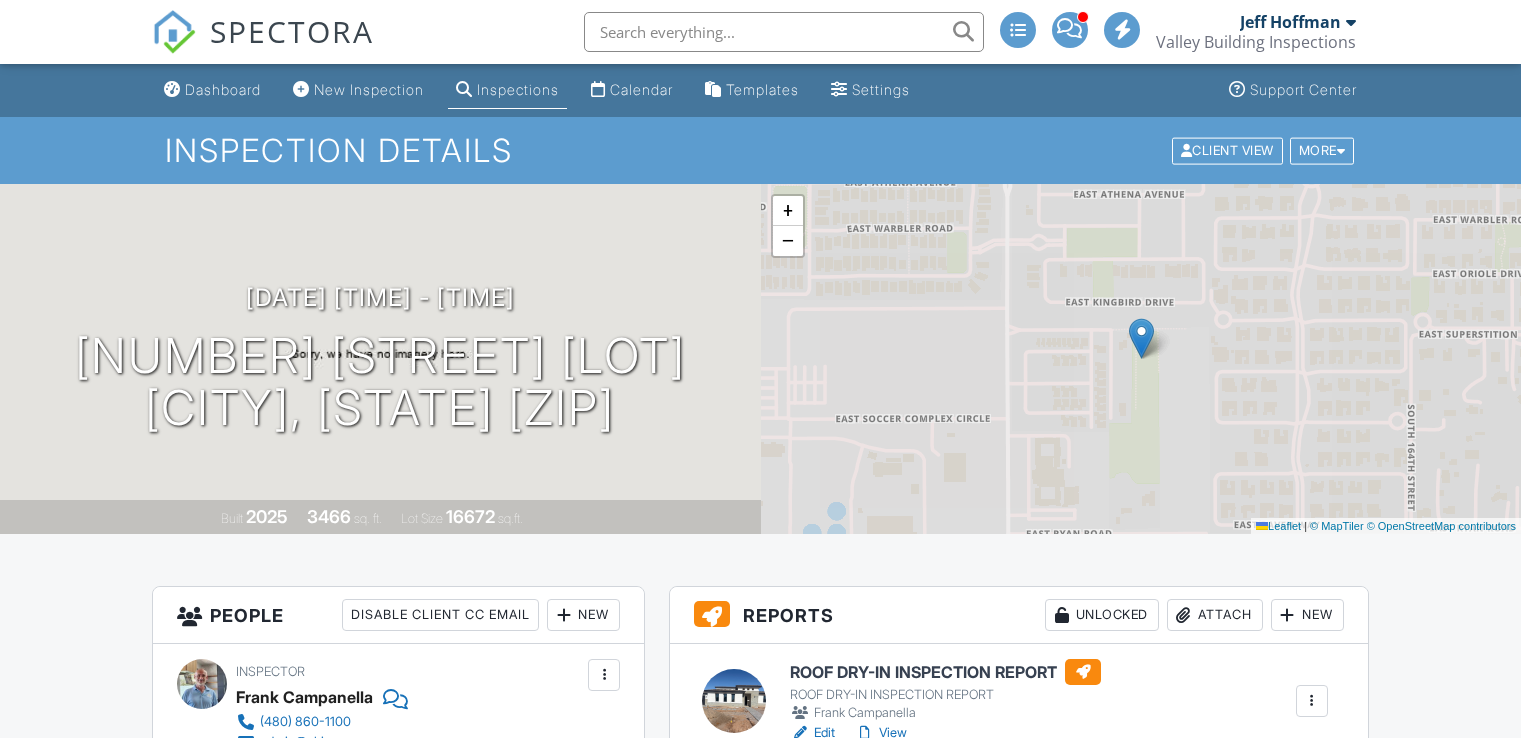 scroll, scrollTop: 0, scrollLeft: 0, axis: both 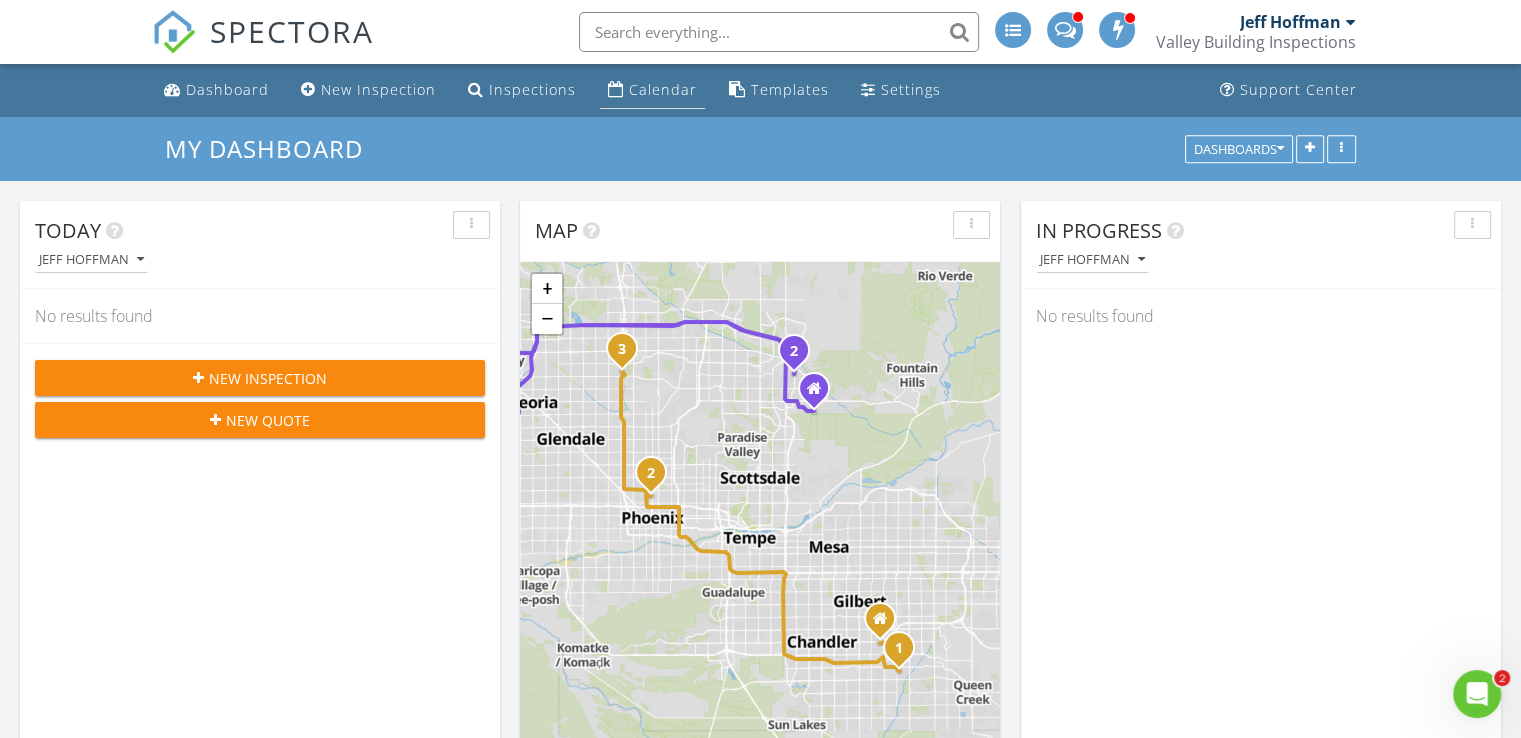 click on "Calendar" at bounding box center (663, 89) 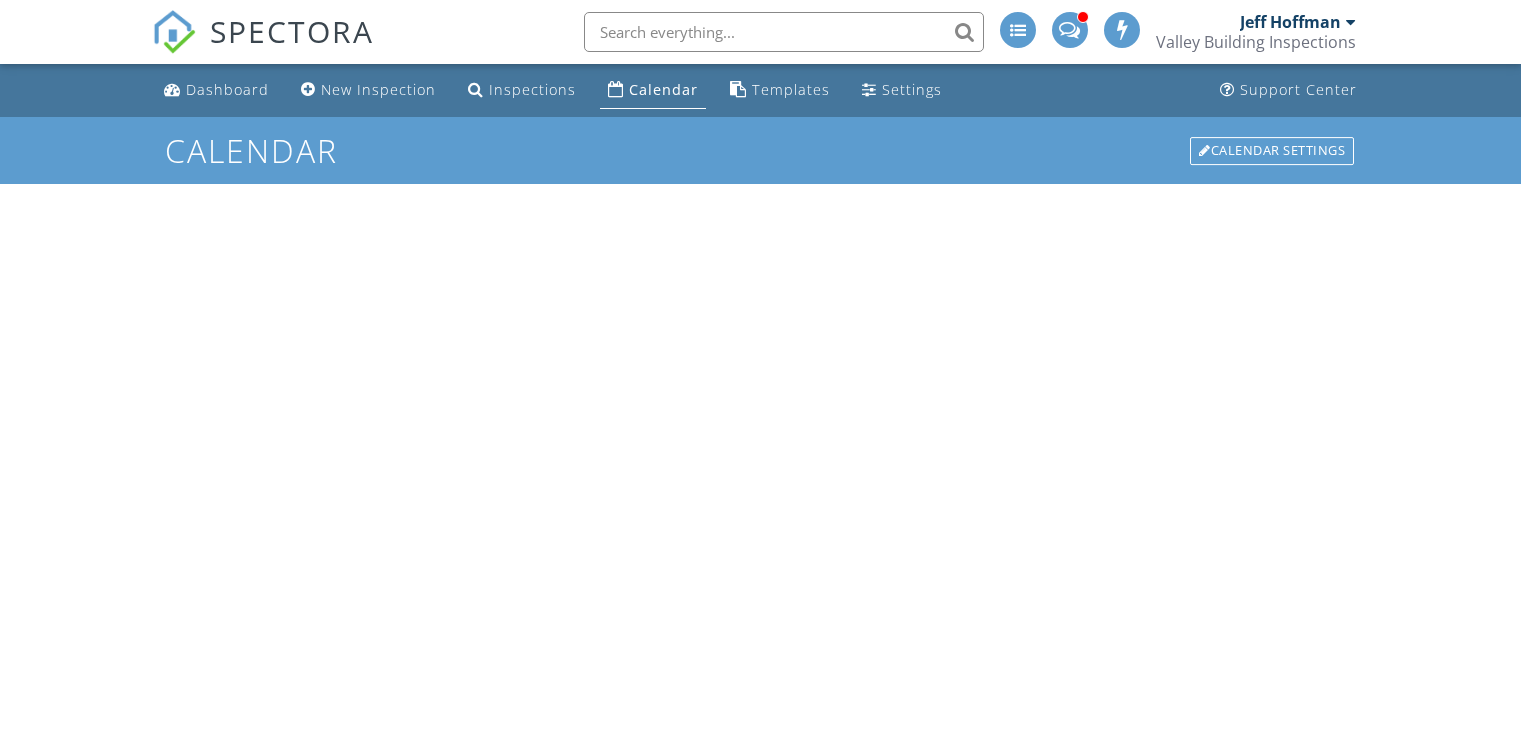 scroll, scrollTop: 0, scrollLeft: 0, axis: both 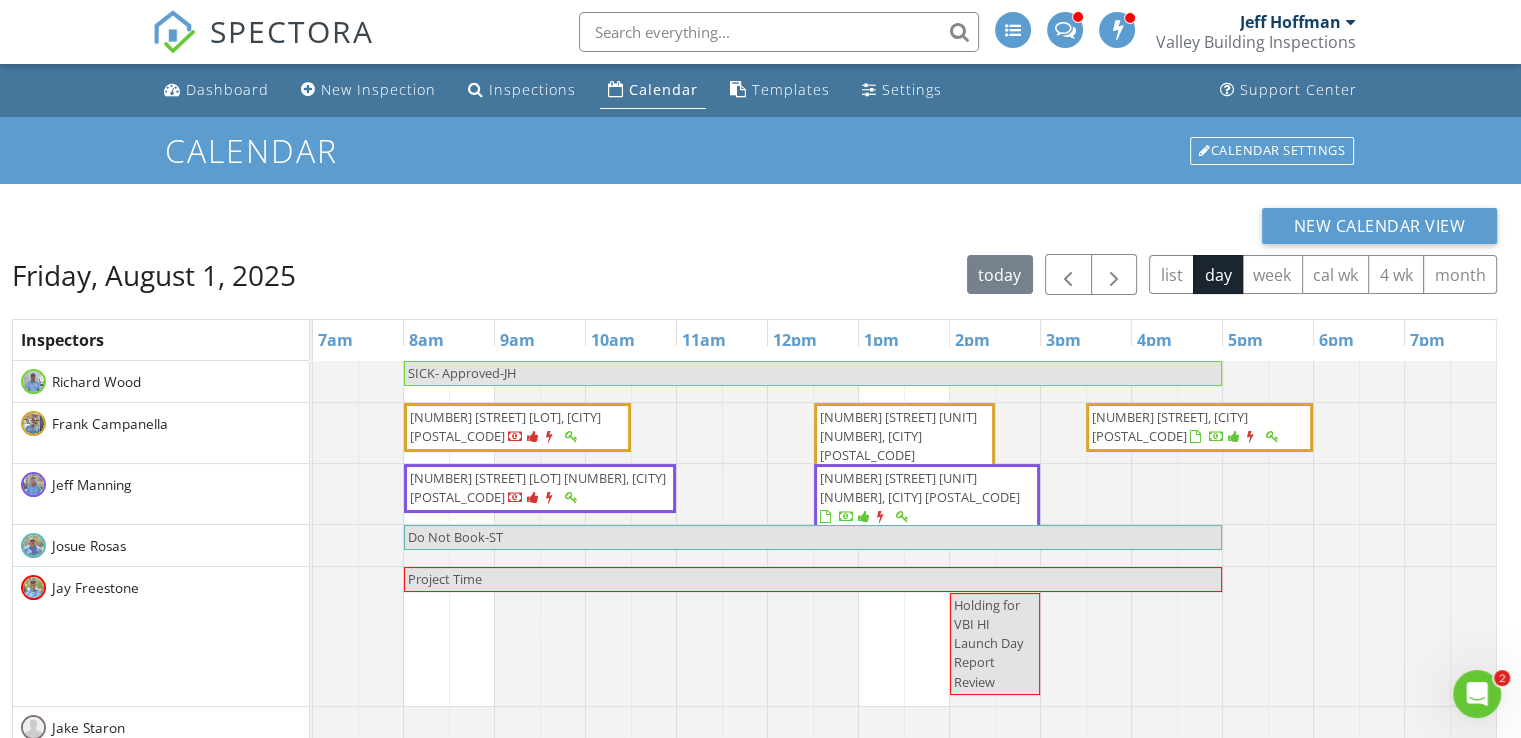 click on "Valley Building Inspections" at bounding box center [1256, 42] 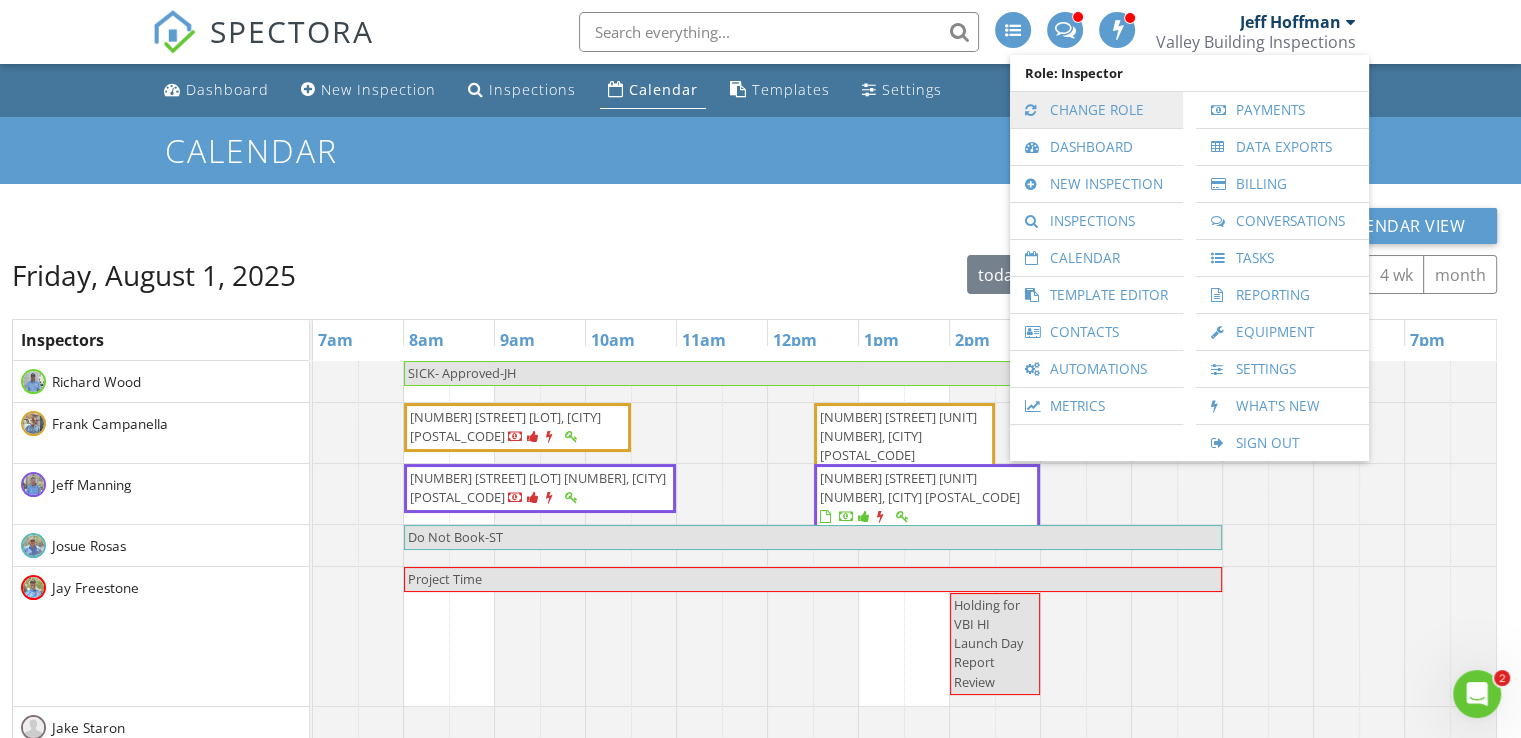 click on "Change Role" at bounding box center (1096, 110) 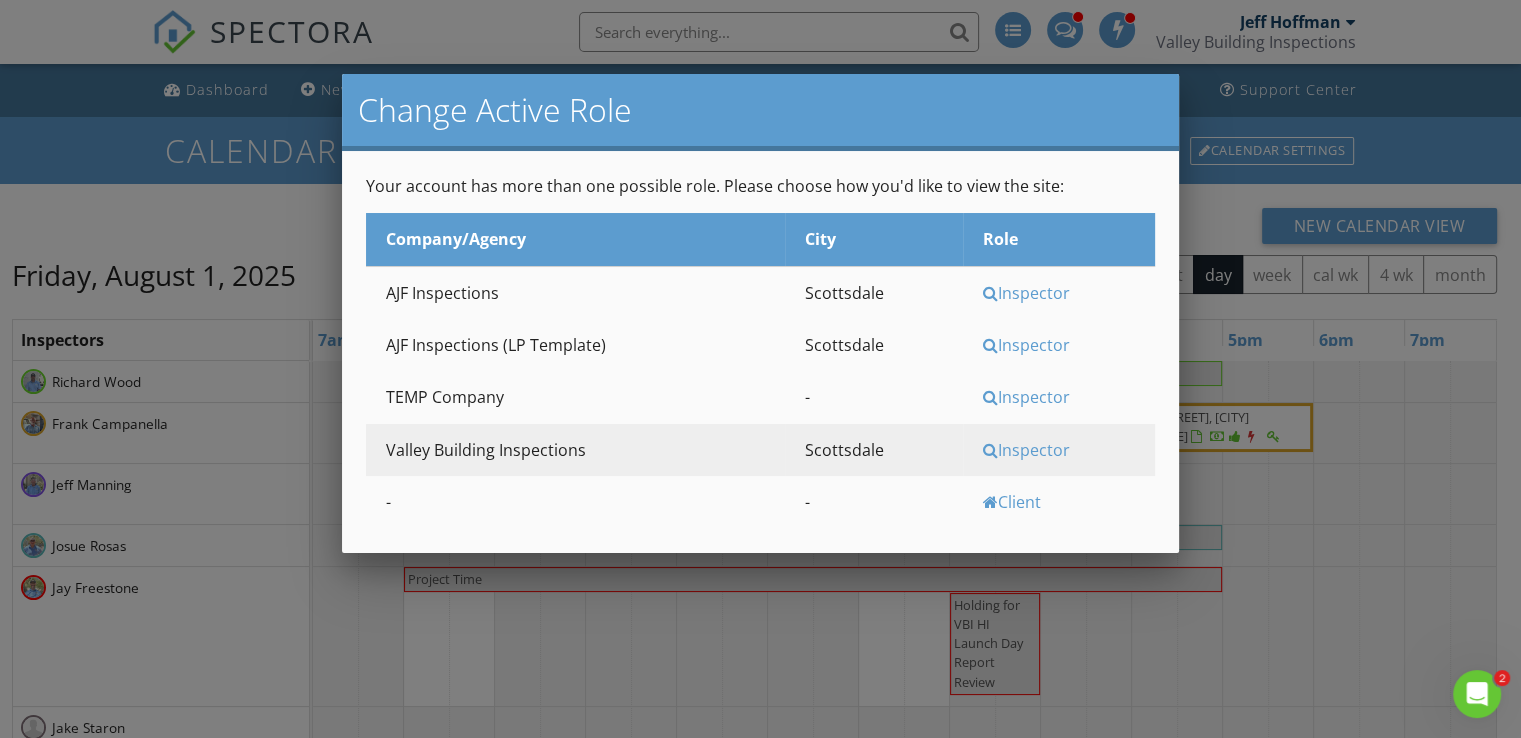 click on "Inspector" at bounding box center (1066, 293) 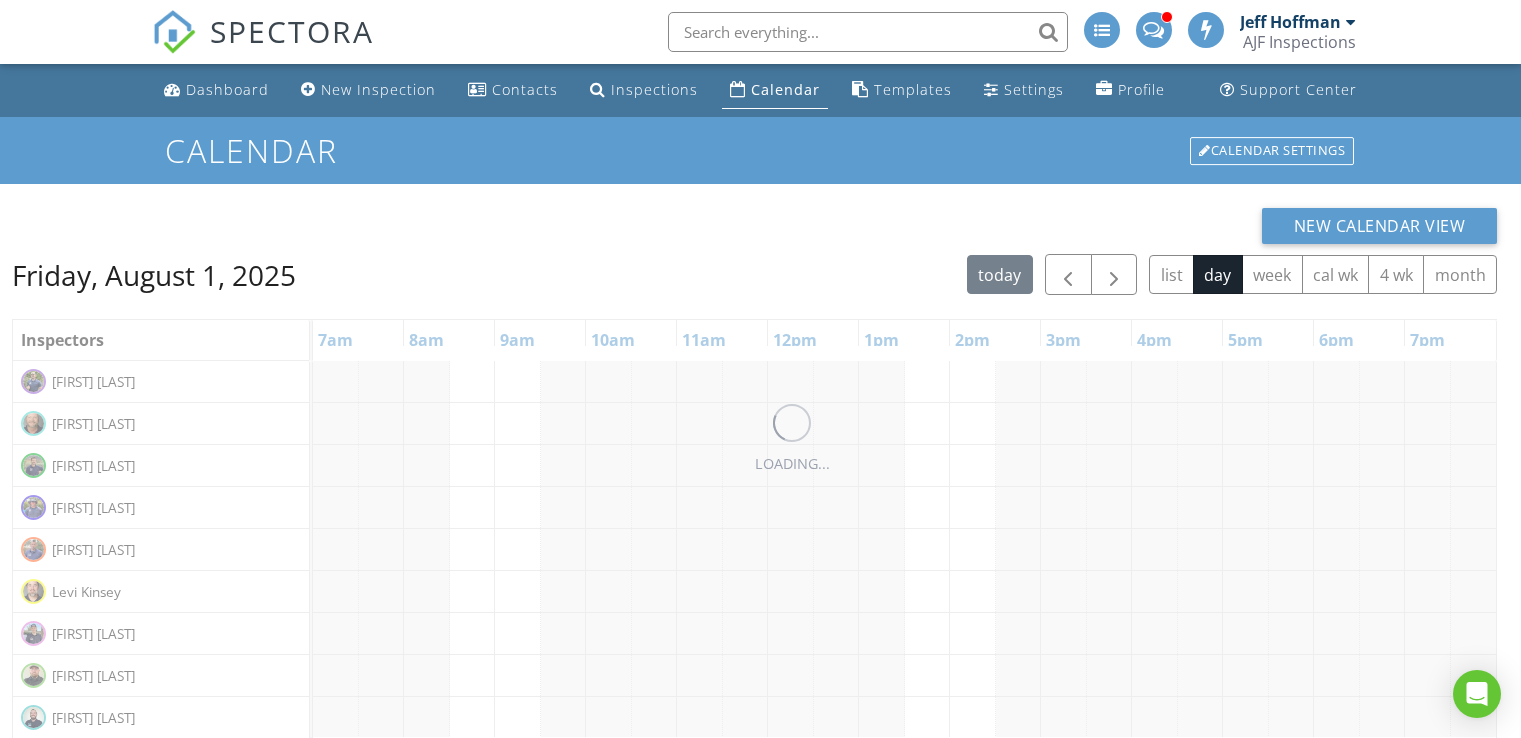 scroll, scrollTop: 0, scrollLeft: 0, axis: both 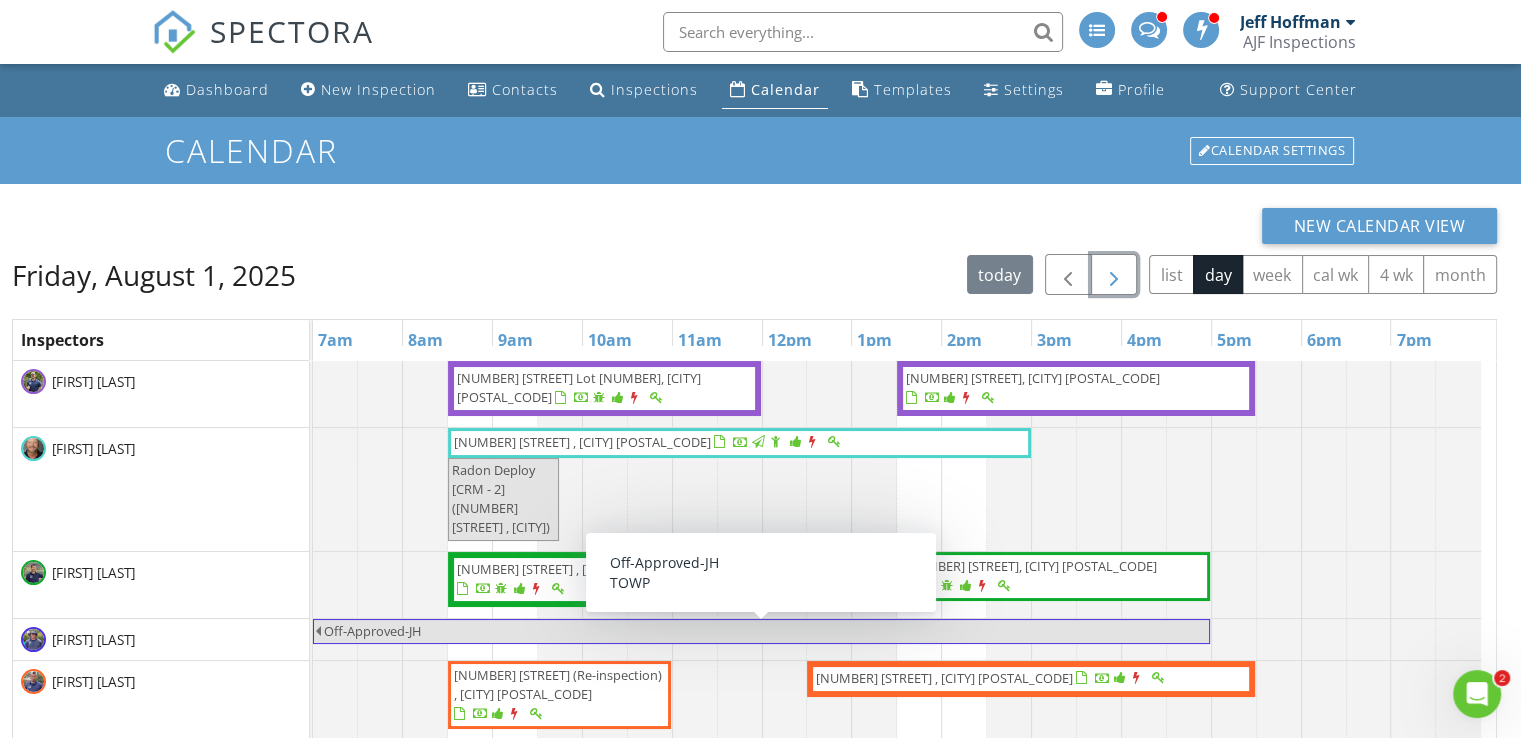 click at bounding box center [1114, 275] 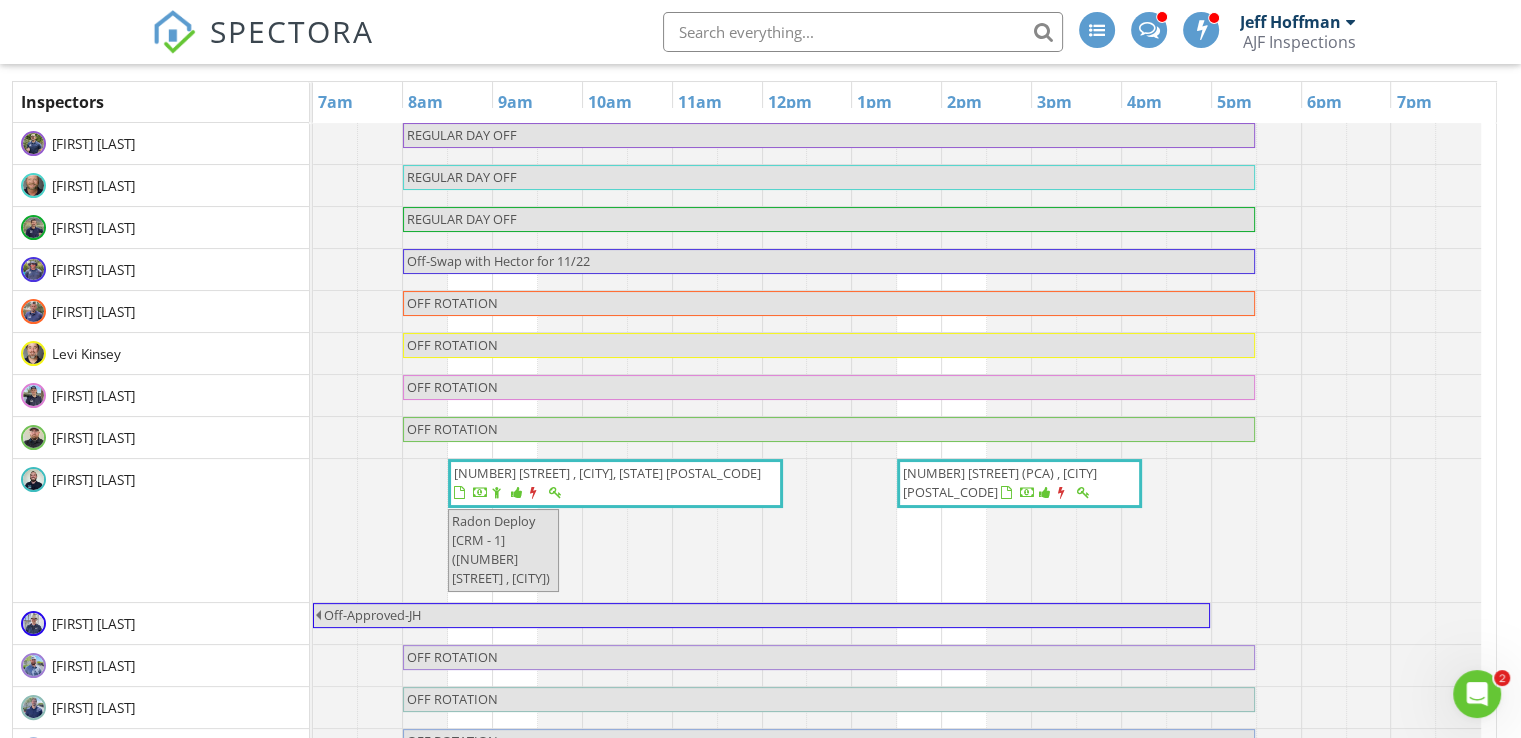 scroll, scrollTop: 266, scrollLeft: 0, axis: vertical 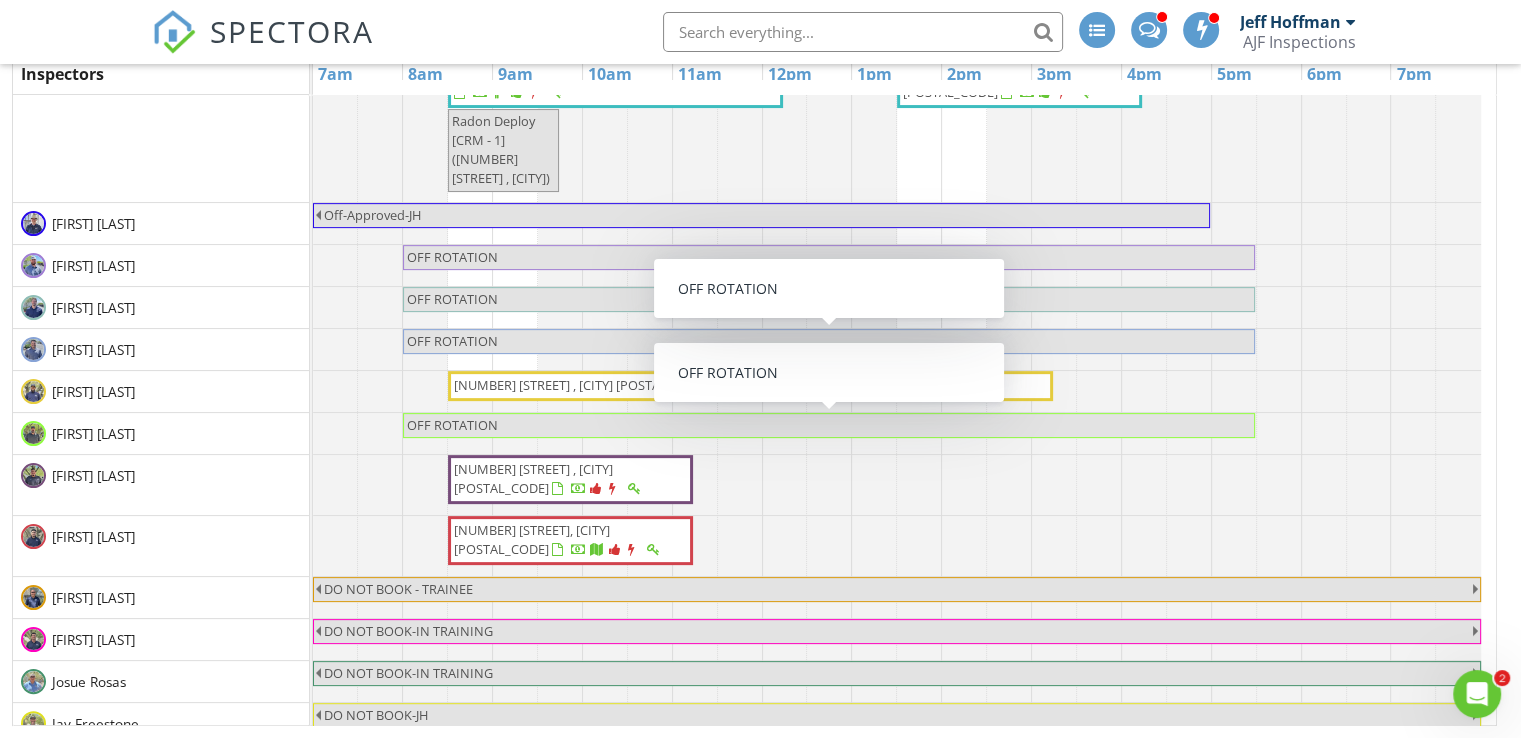 click on "[FIRST] [LAST]" at bounding box center [161, 433] 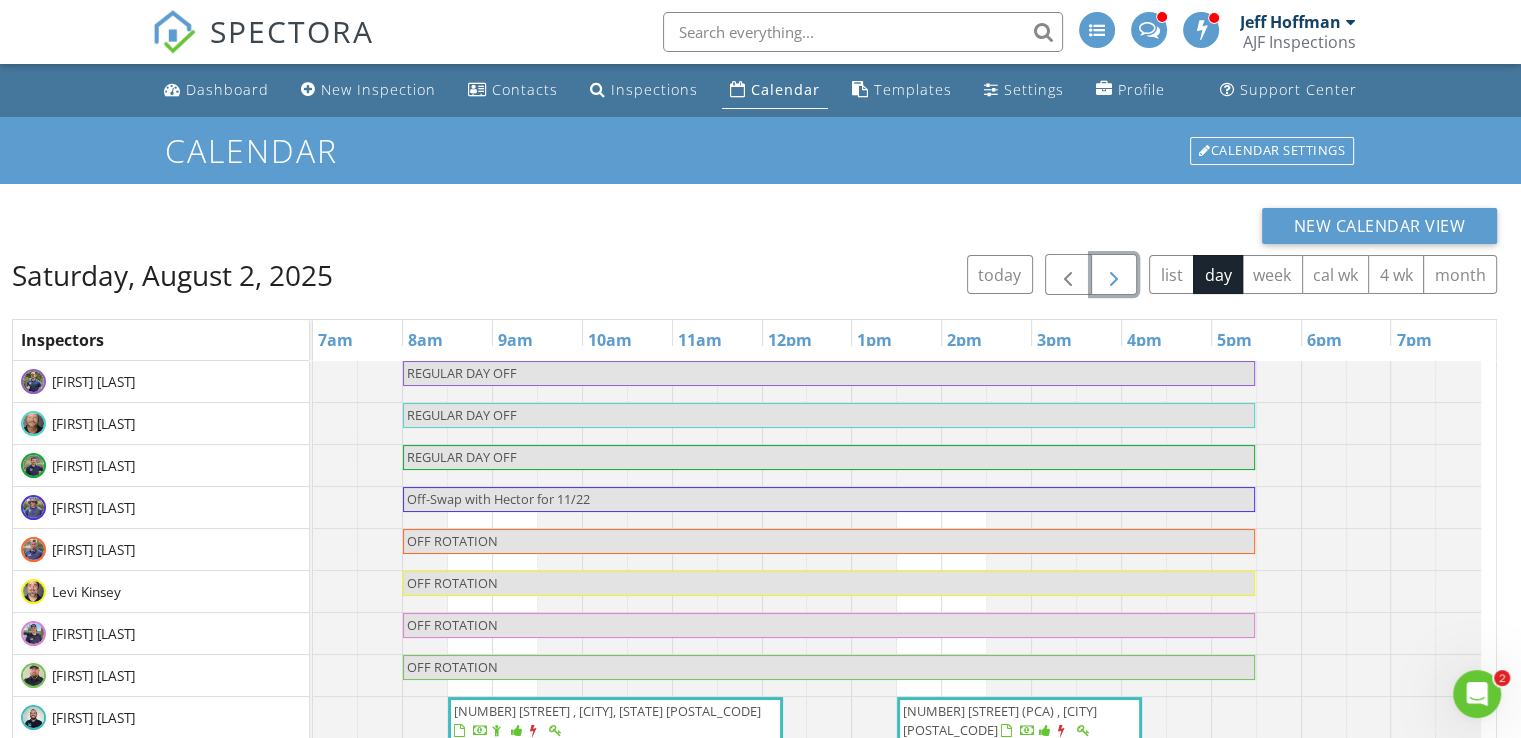click at bounding box center [1114, 275] 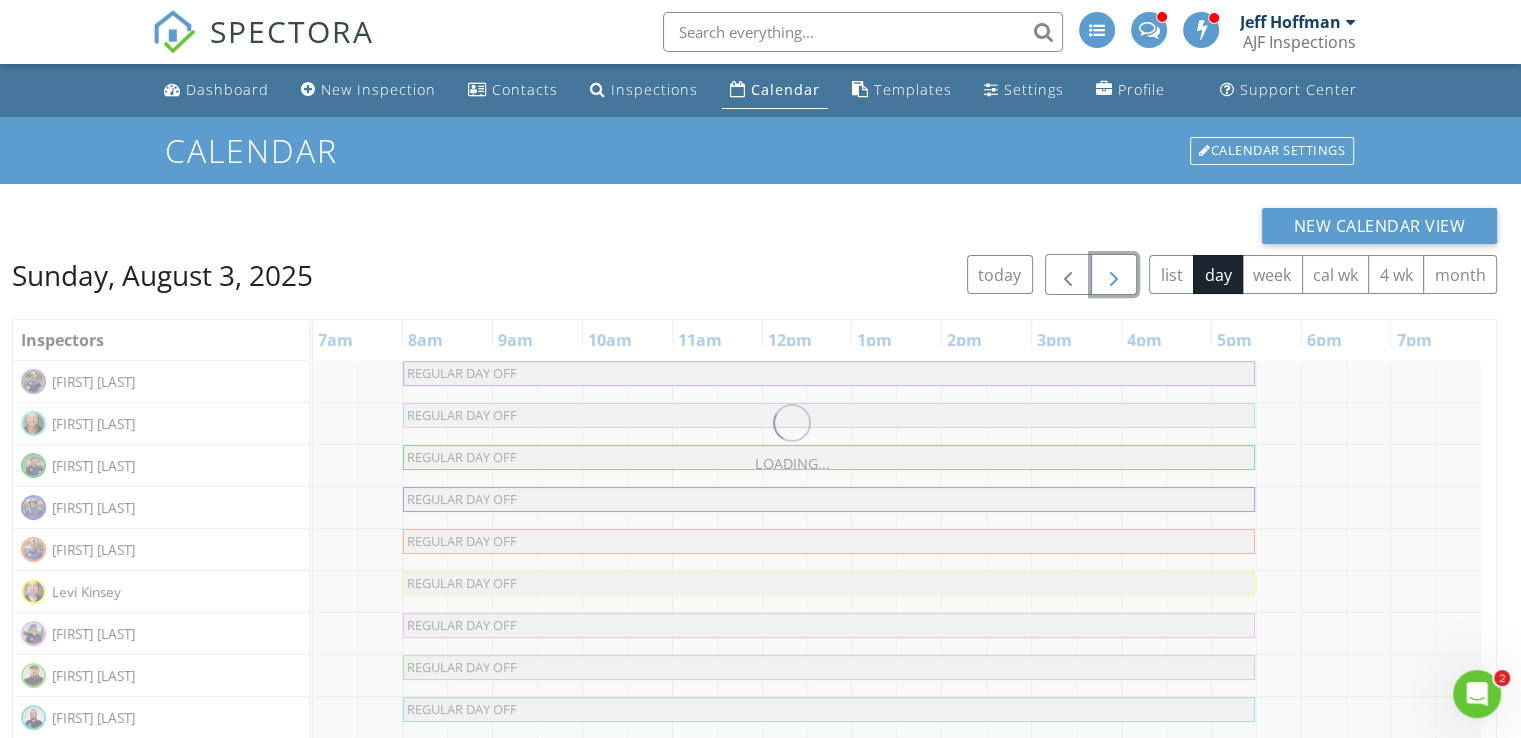 click at bounding box center (1114, 275) 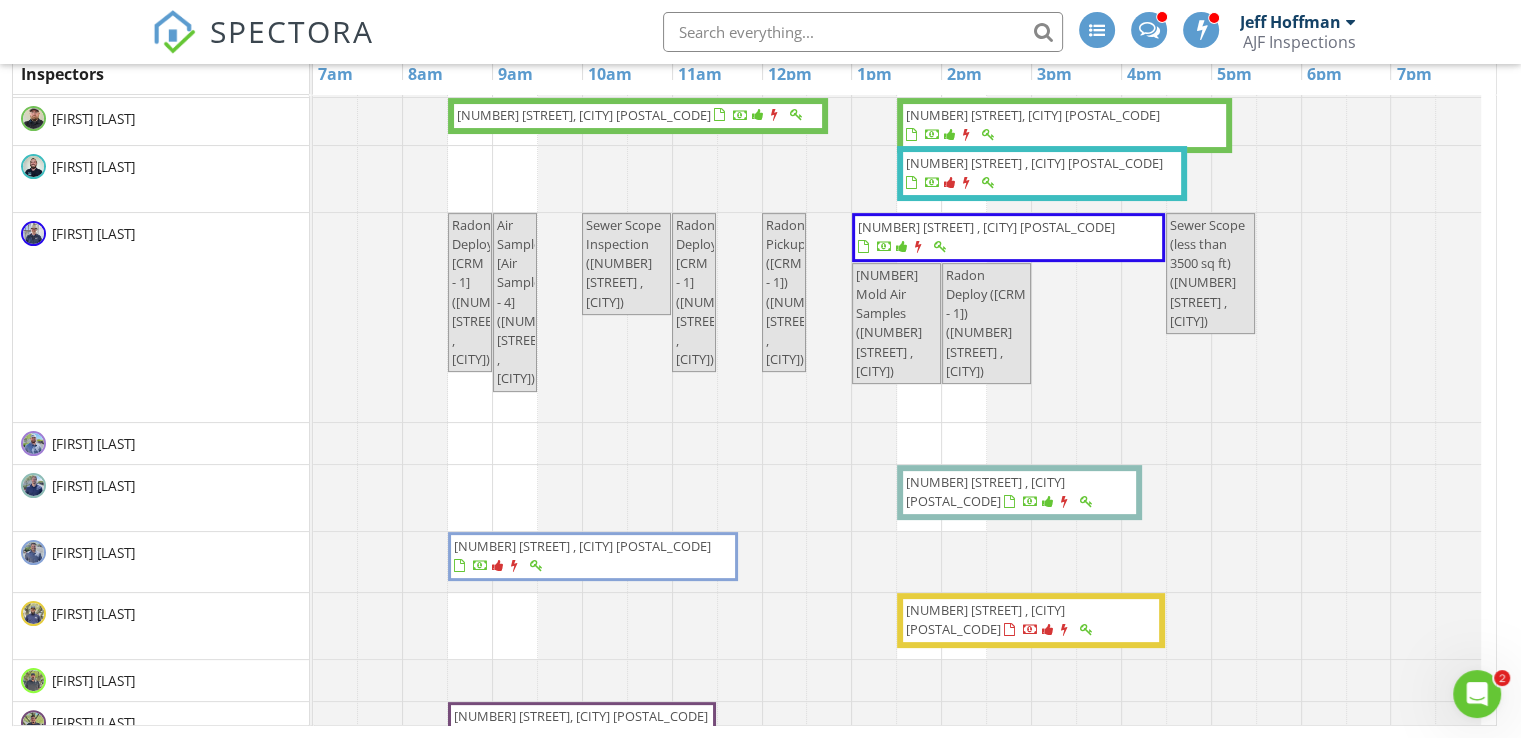 scroll, scrollTop: 436, scrollLeft: 0, axis: vertical 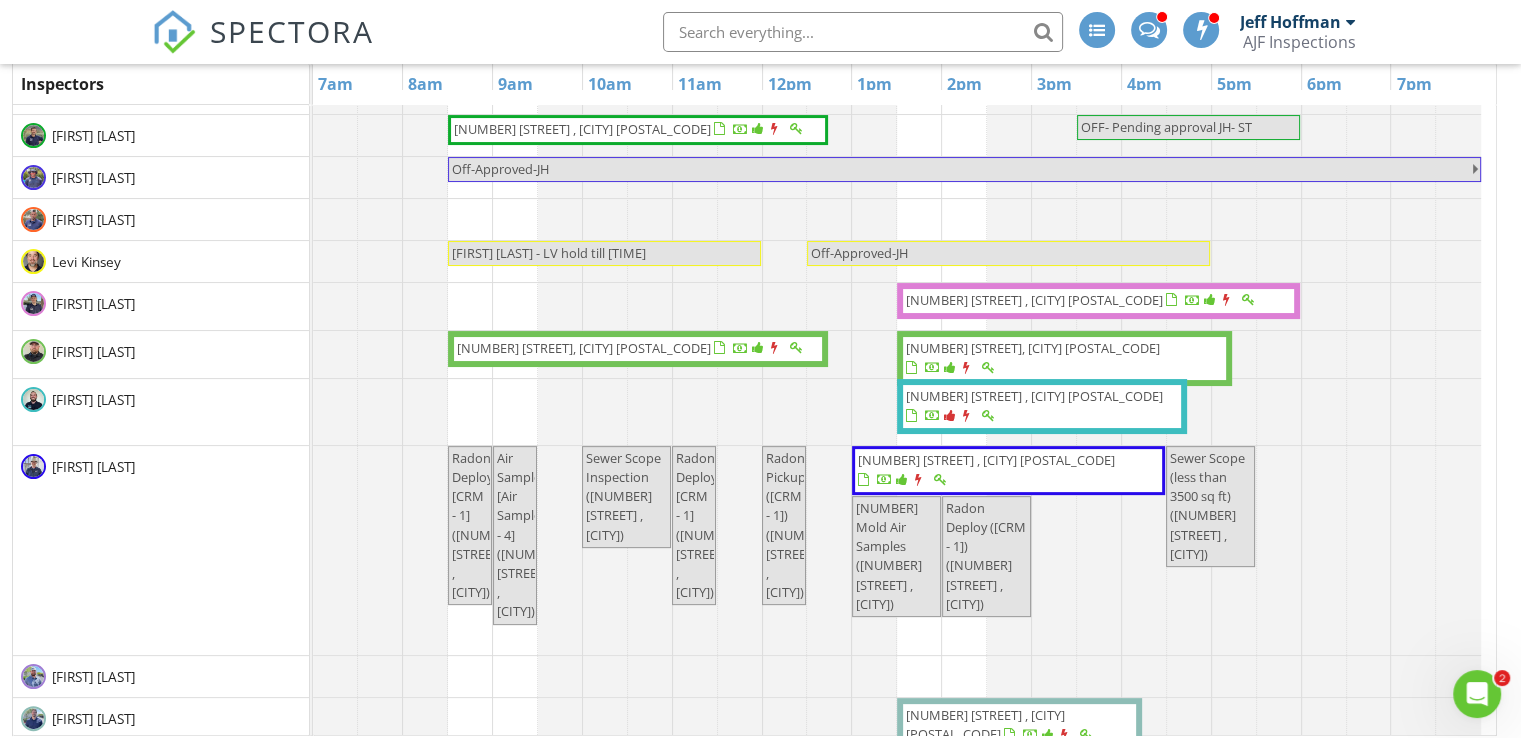 click on "[NUMBER] [STREET] , [CITY] [POSTAL_CODE]" at bounding box center [582, 129] 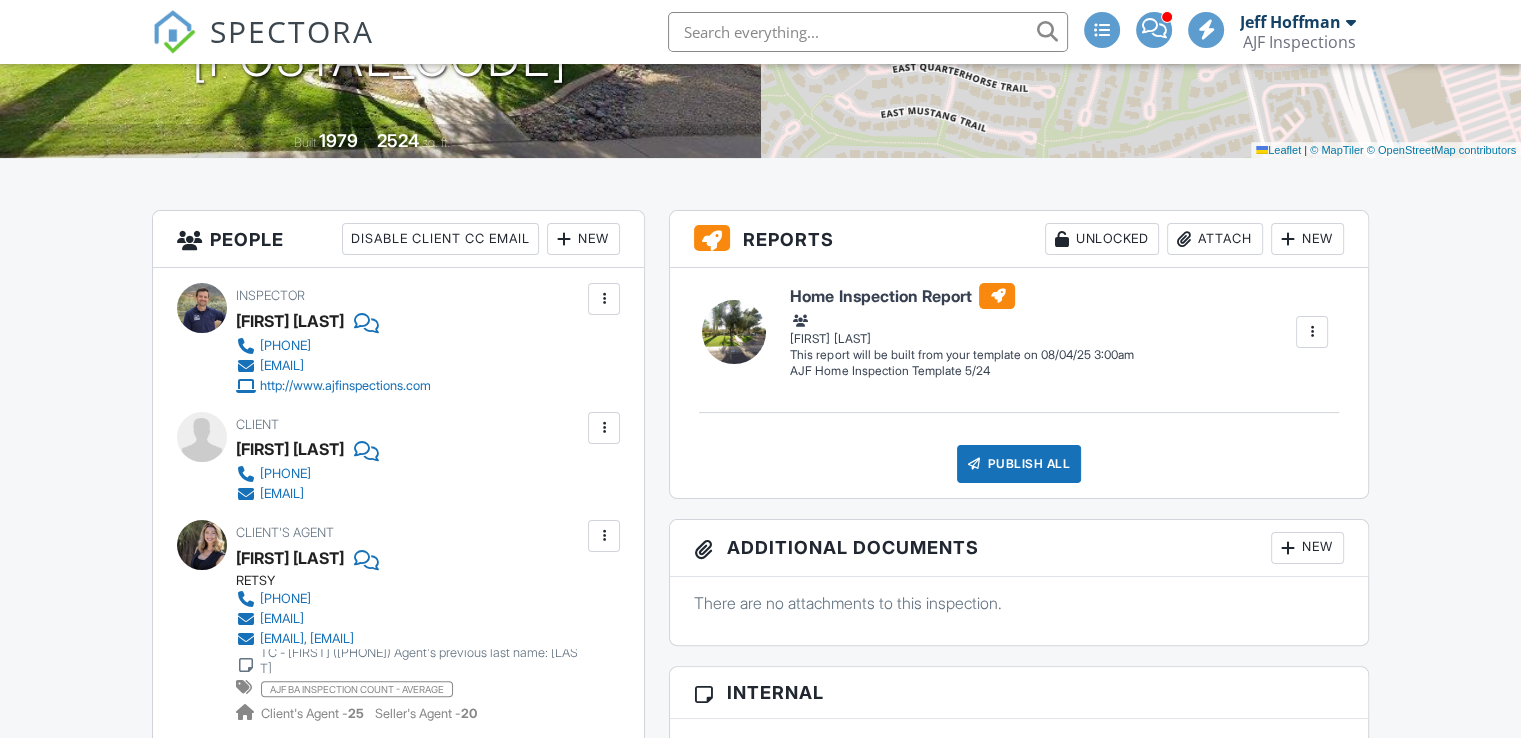scroll, scrollTop: 423, scrollLeft: 0, axis: vertical 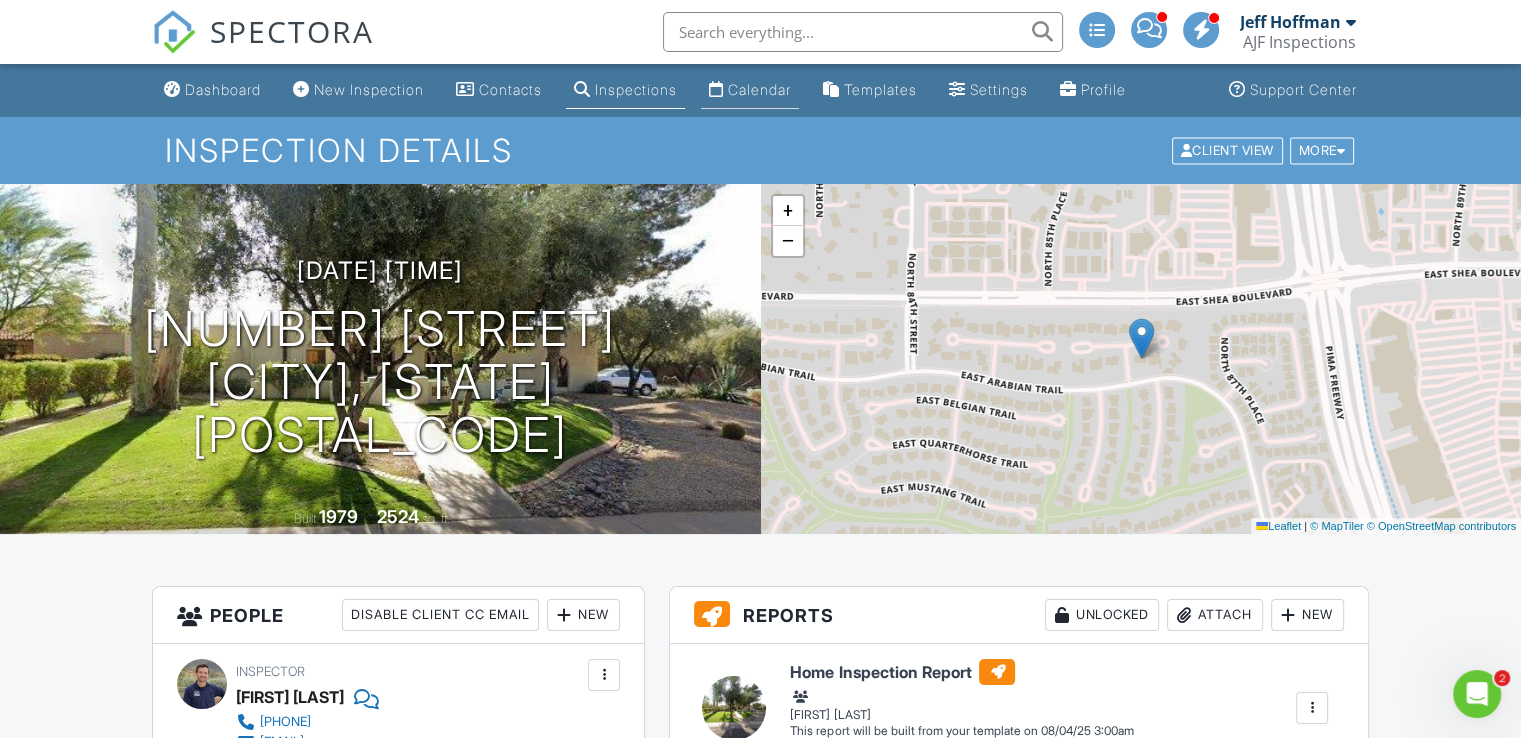 click on "Calendar" at bounding box center [750, 90] 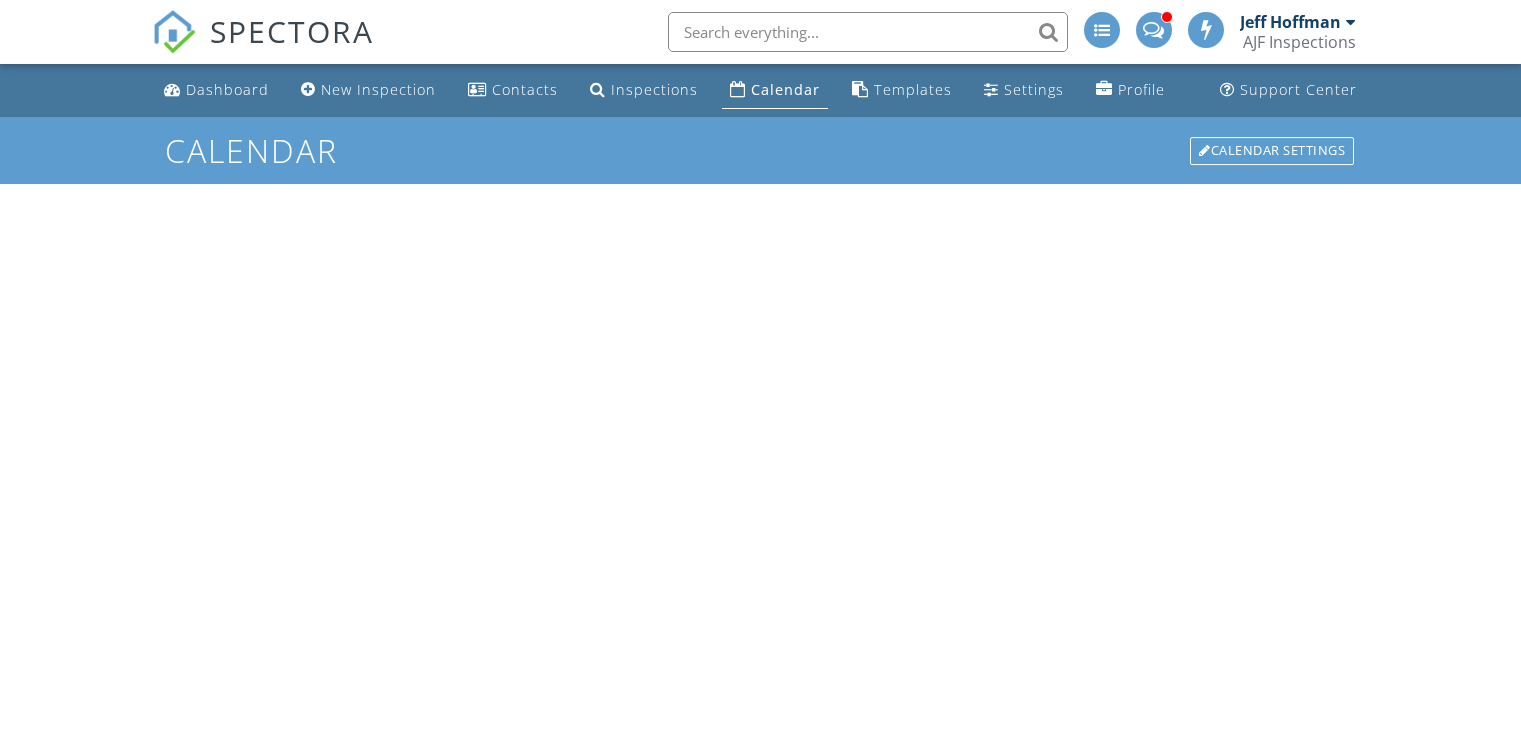scroll, scrollTop: 0, scrollLeft: 0, axis: both 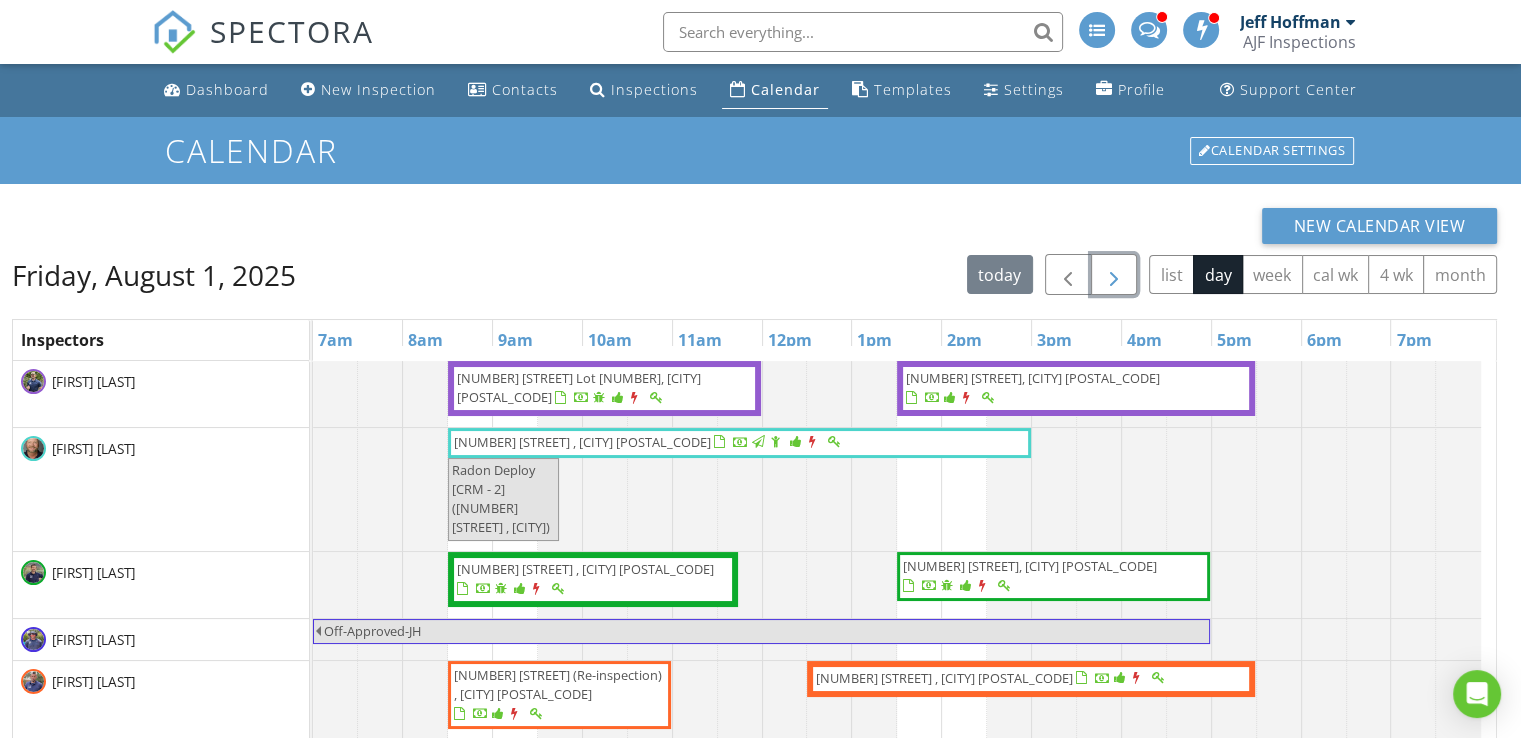 click at bounding box center (1114, 275) 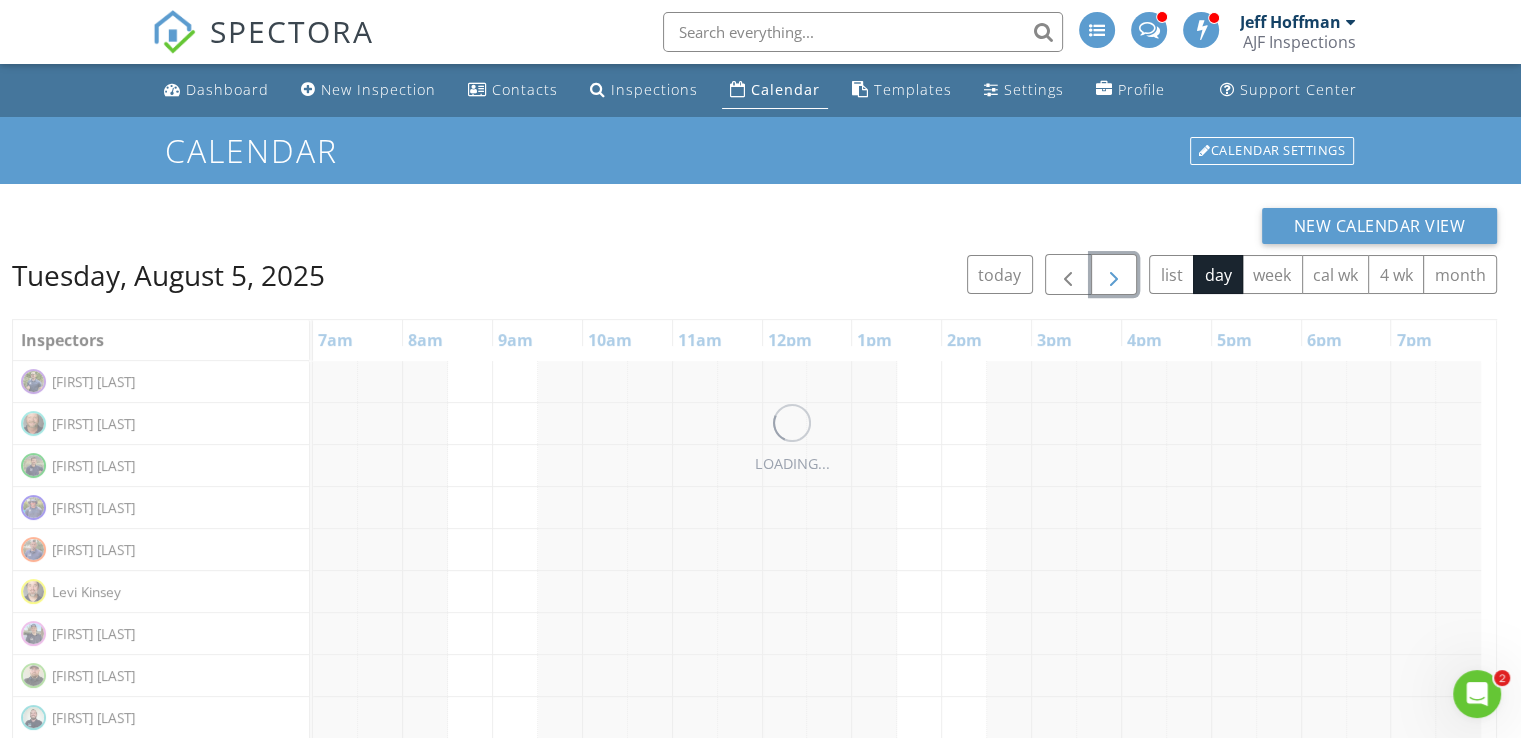 scroll, scrollTop: 0, scrollLeft: 0, axis: both 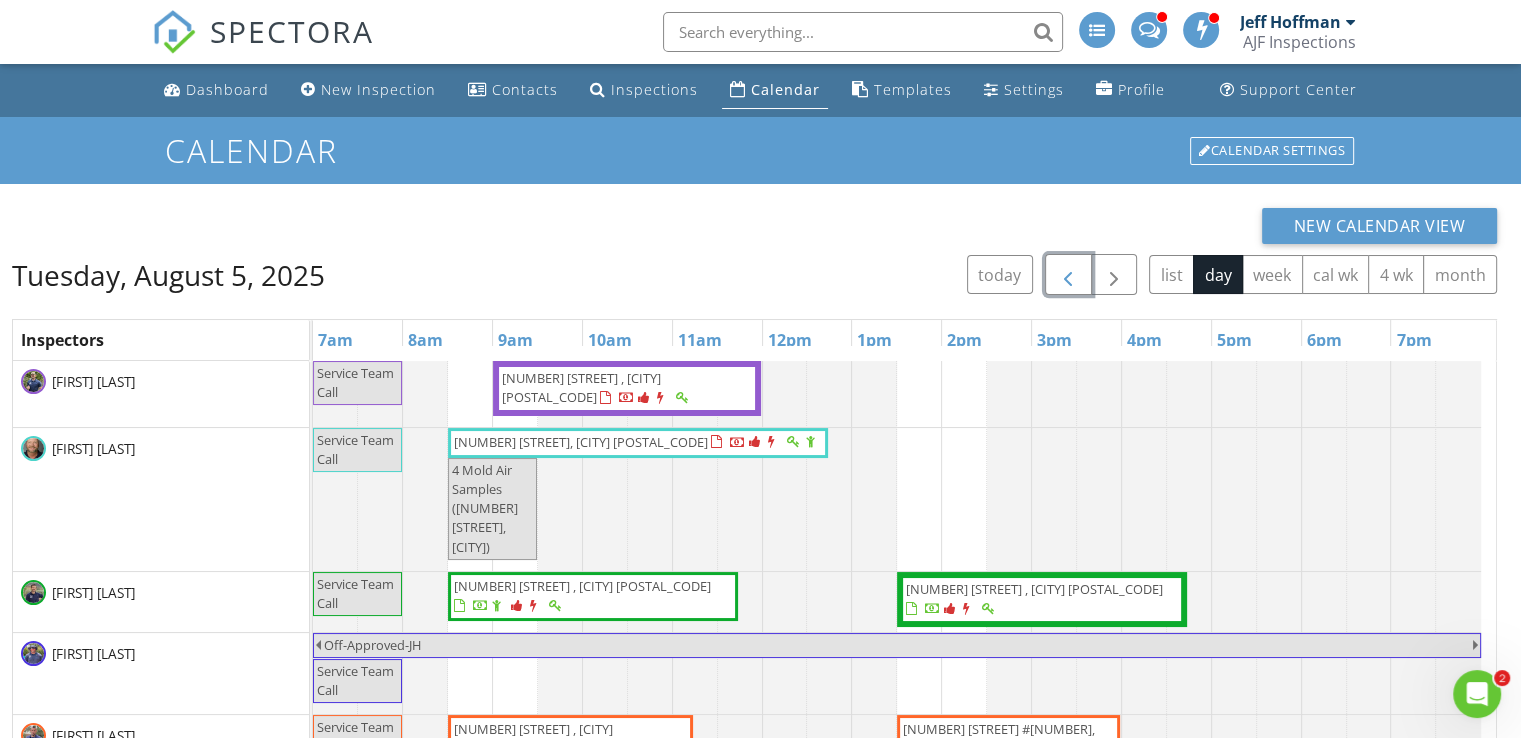 click at bounding box center (1068, 274) 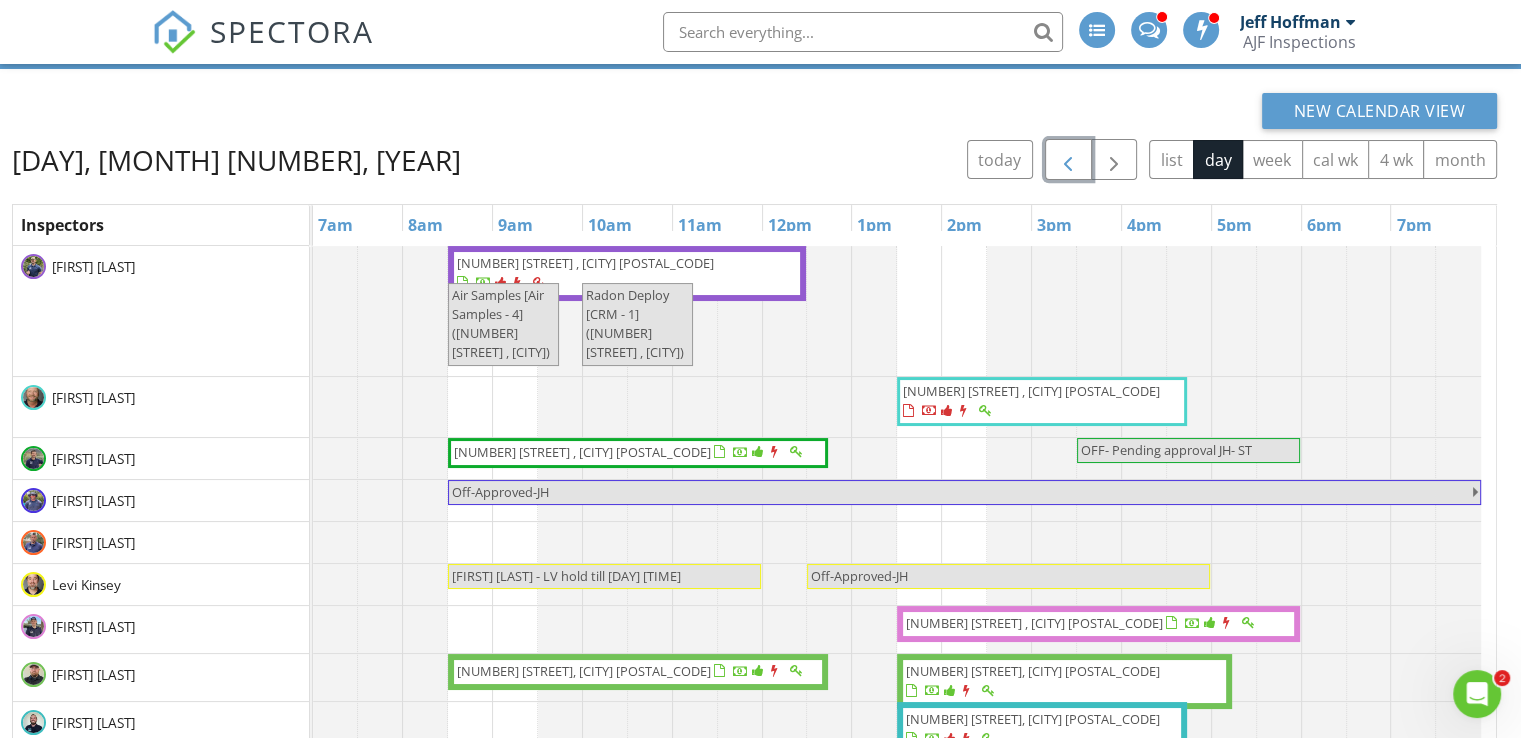 scroll, scrollTop: 266, scrollLeft: 0, axis: vertical 